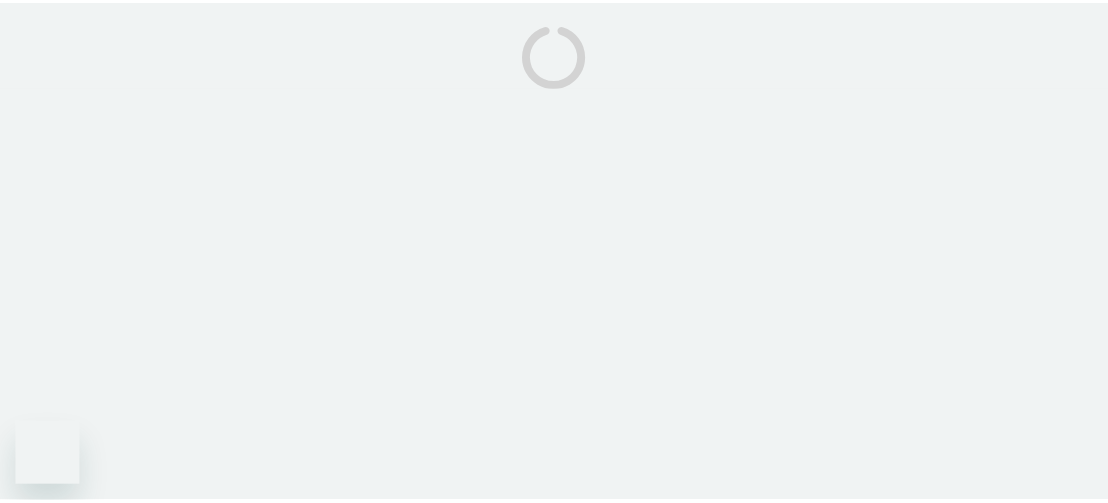scroll, scrollTop: 0, scrollLeft: 0, axis: both 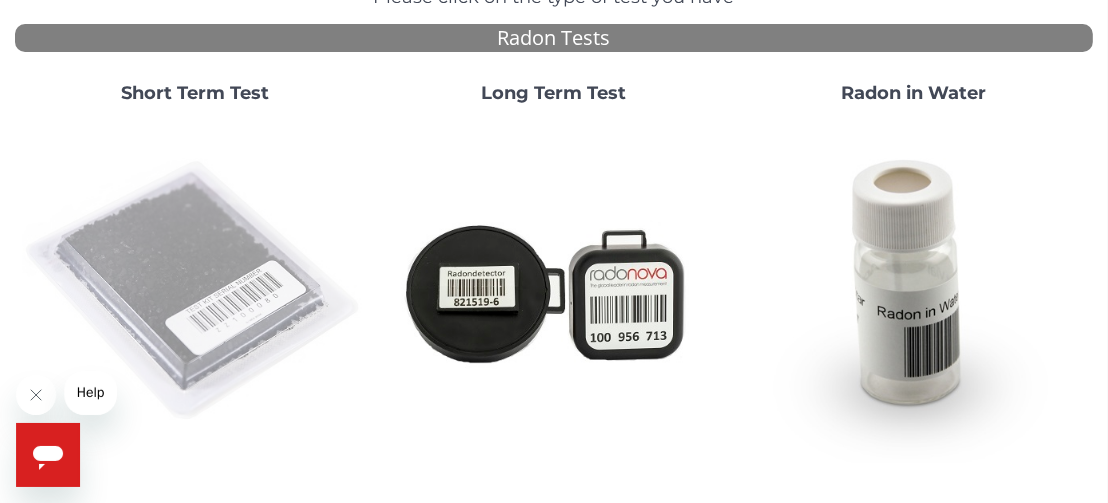click at bounding box center [194, 291] 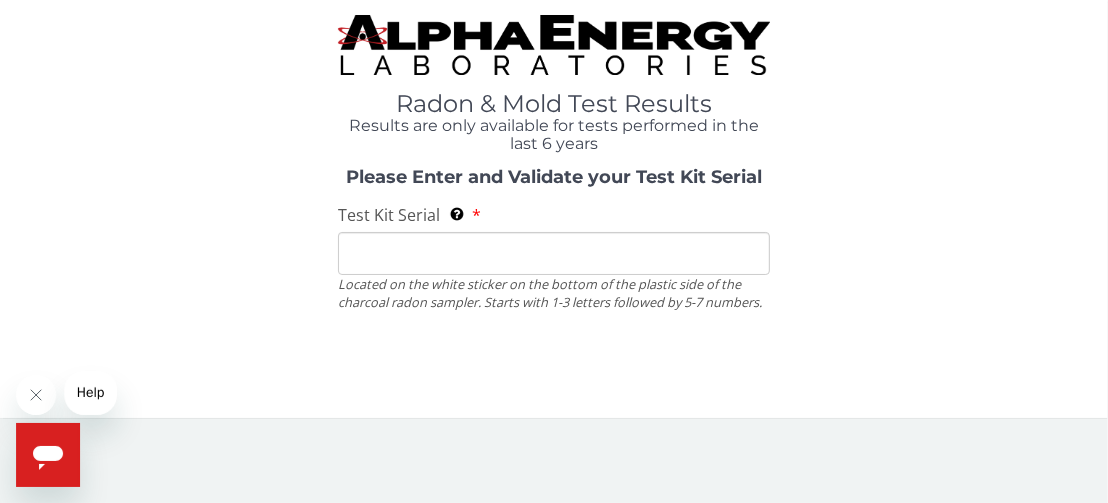 scroll, scrollTop: 0, scrollLeft: 0, axis: both 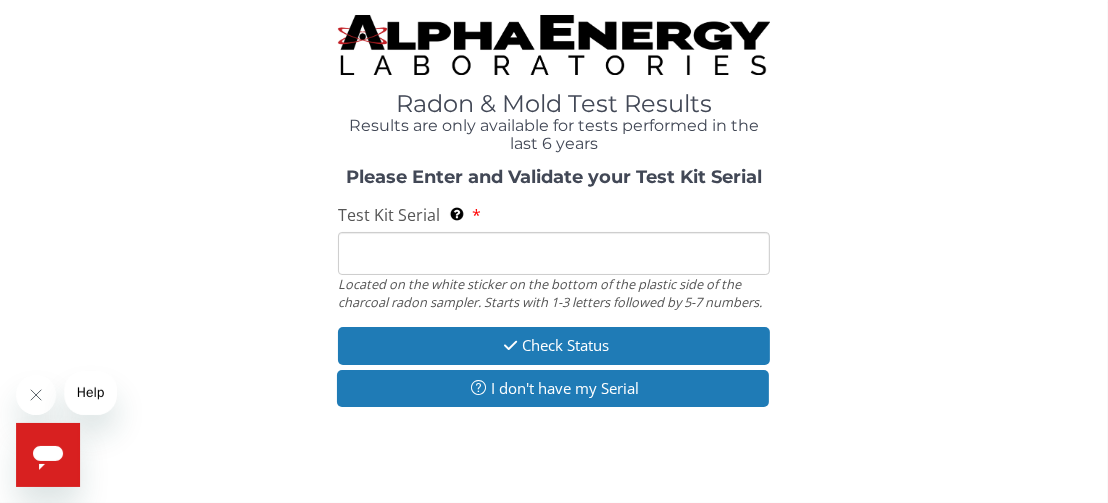 click on "Test Kit Serial     Located on the white sticker on the bottom of the plastic side of the charcoal radon sampler. Starts with 1-3 letters followed by 5-7 numbers." at bounding box center [553, 253] 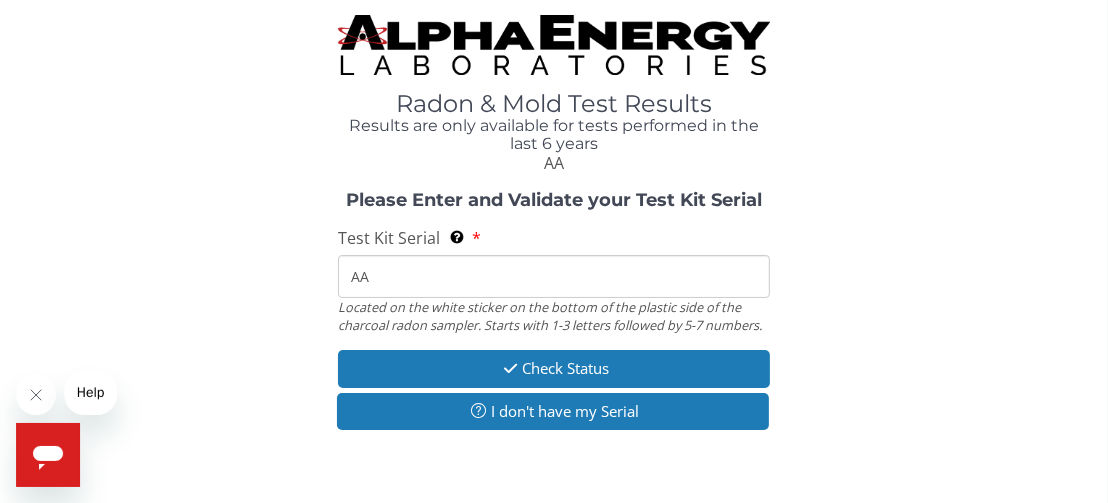 type on "A" 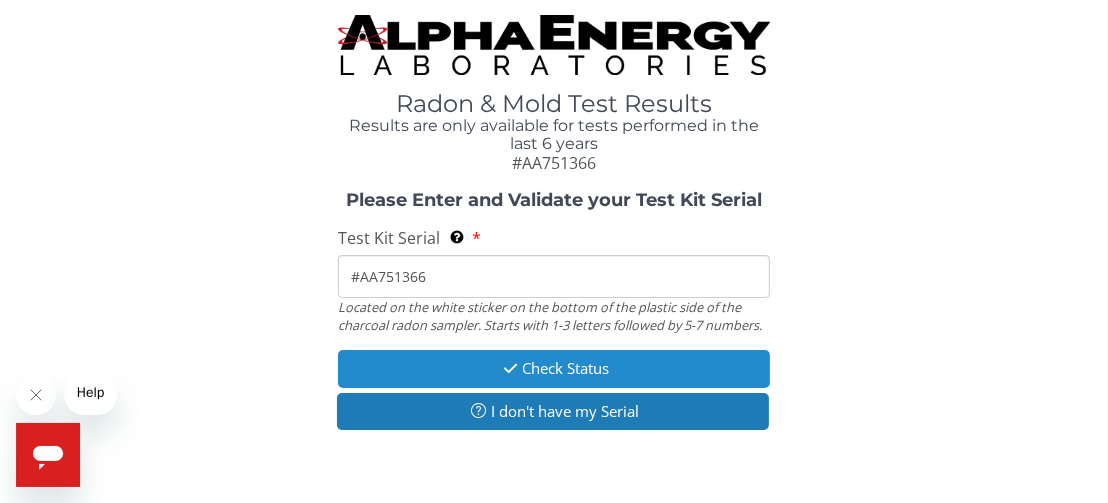 type on "#AA751366" 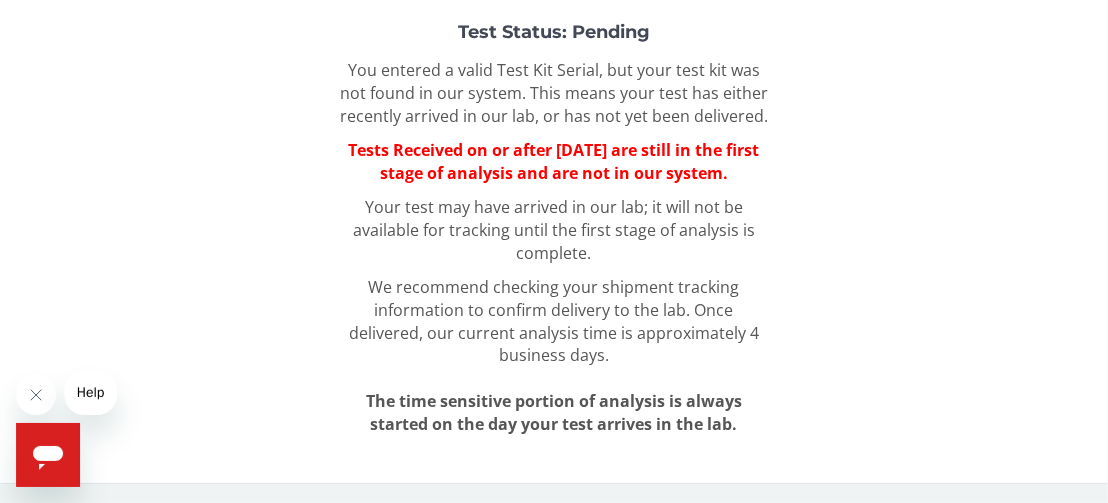 scroll, scrollTop: 206, scrollLeft: 0, axis: vertical 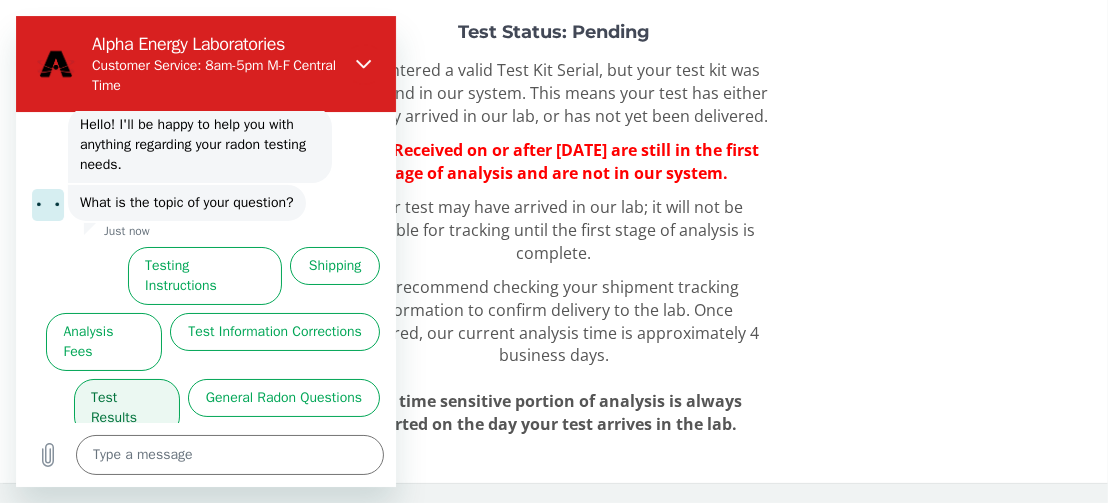 click on "Test Results" at bounding box center [127, 408] 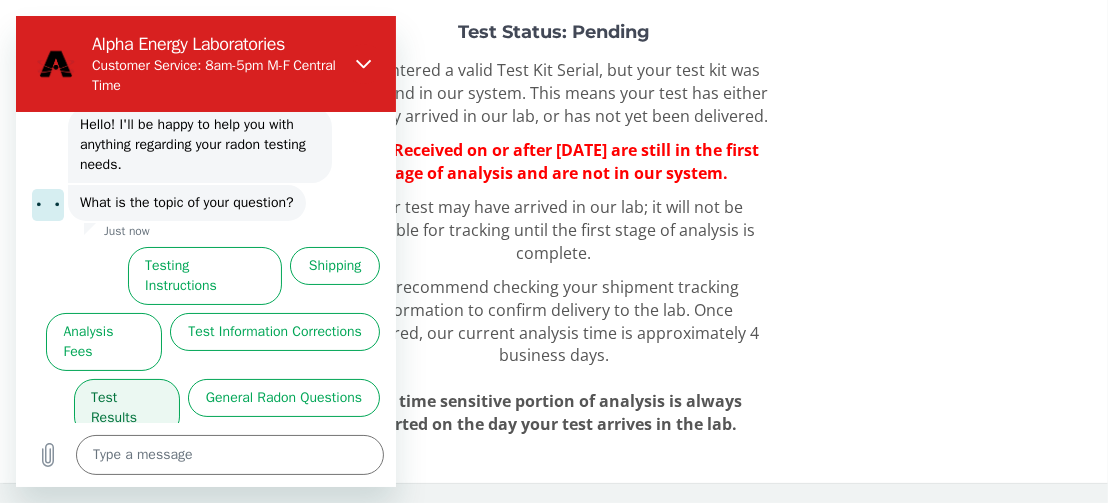 scroll, scrollTop: 0, scrollLeft: 0, axis: both 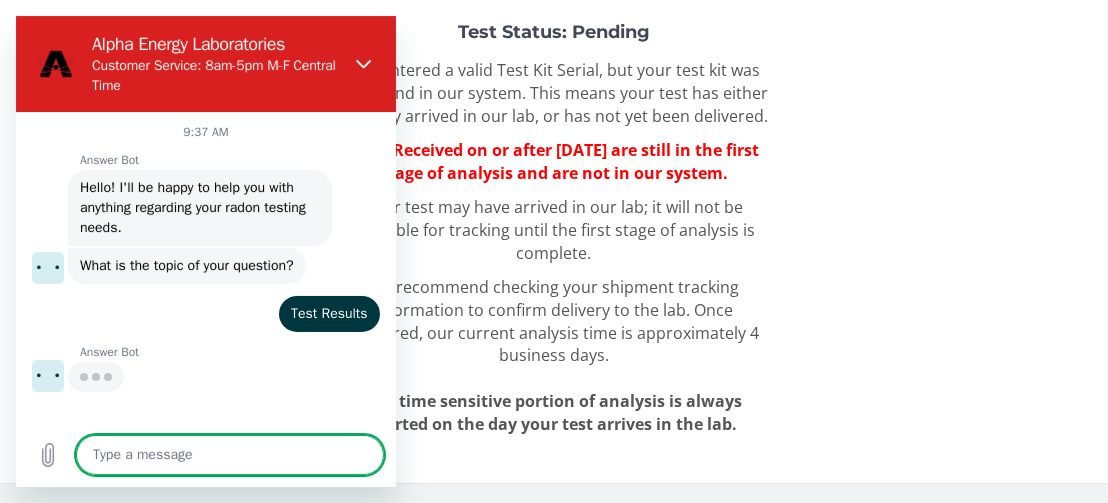 type on "x" 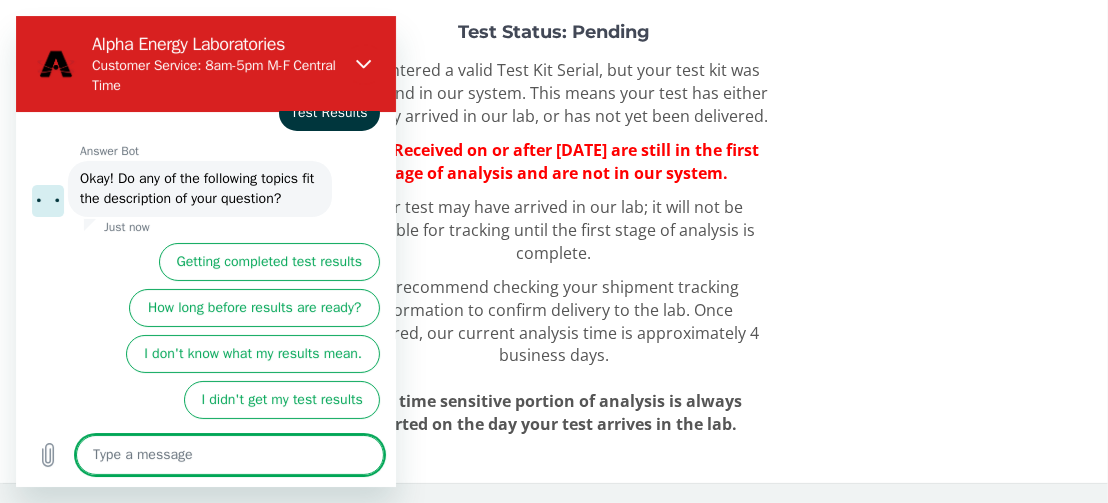scroll, scrollTop: 218, scrollLeft: 0, axis: vertical 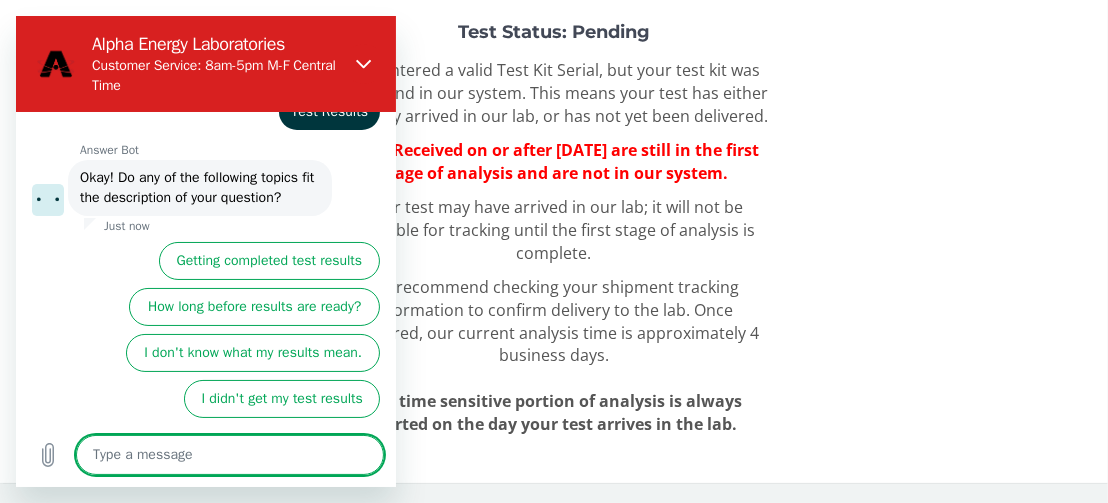 type on "I" 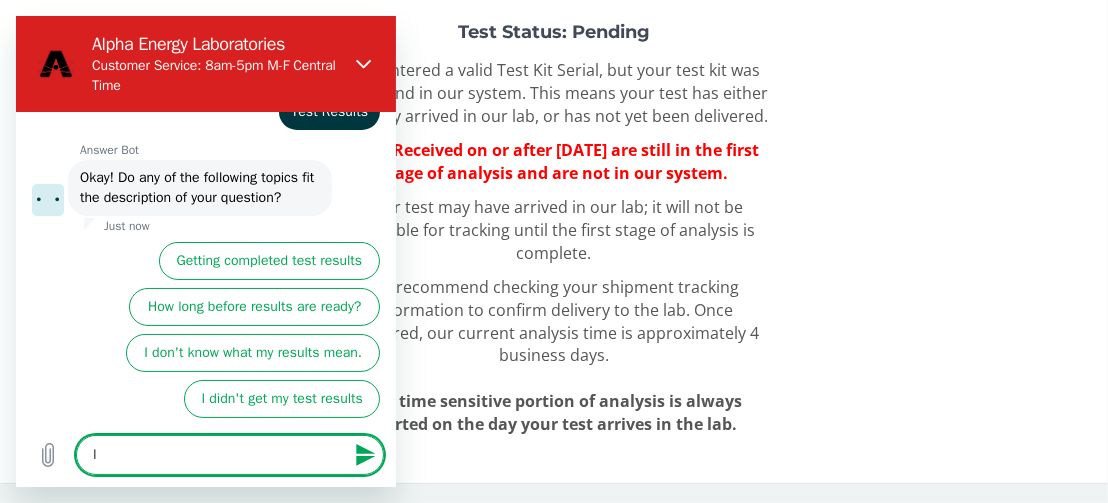 type on "I" 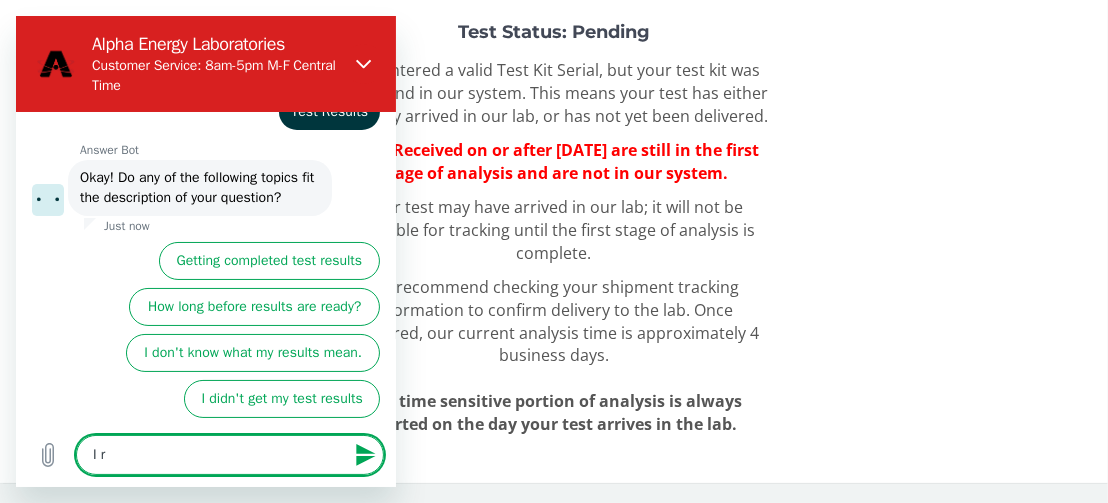 type on "I re" 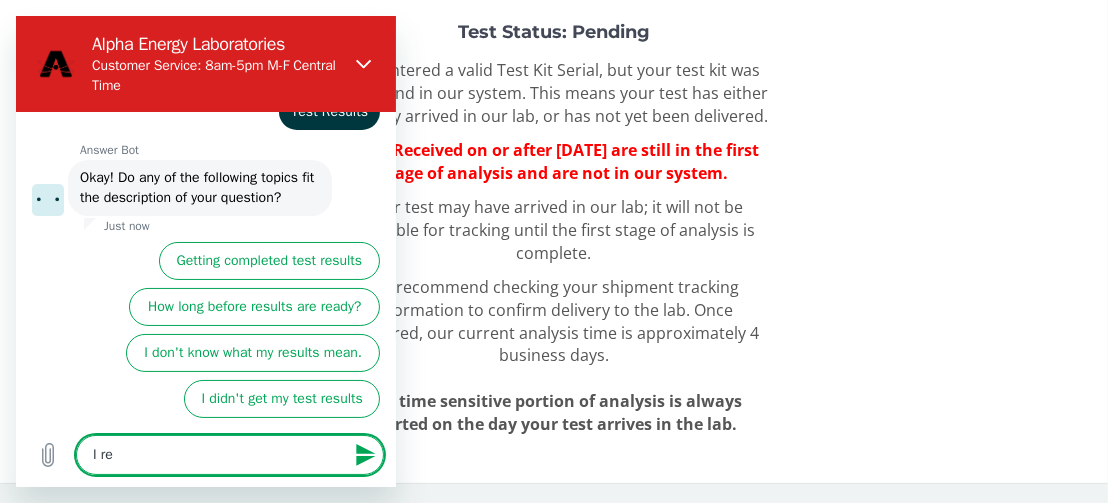 type on "I rec" 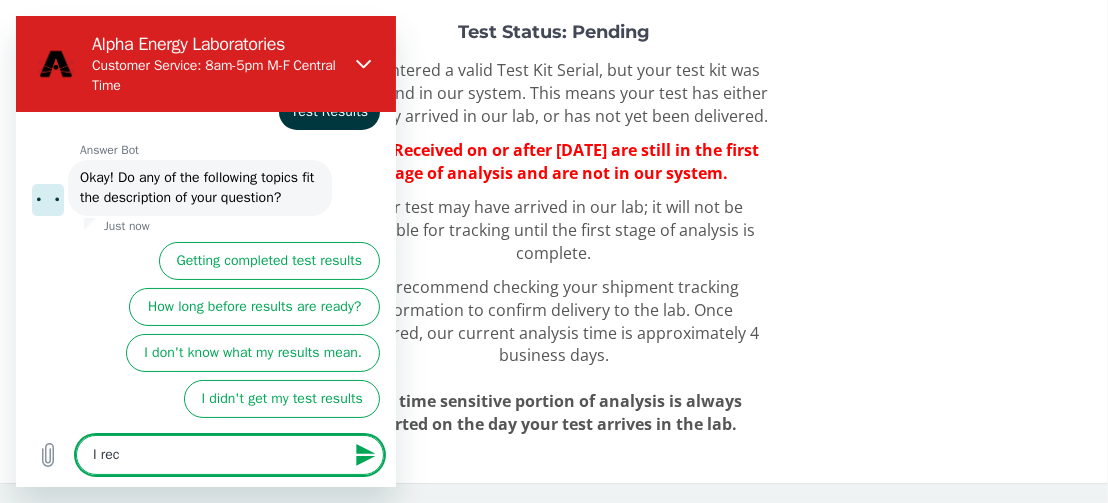 type on "I rece" 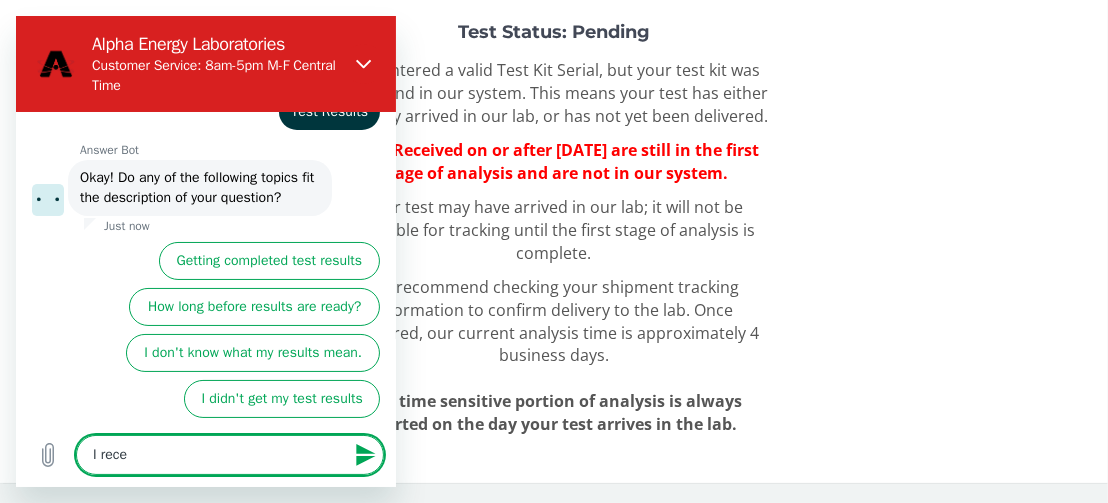type on "I recei" 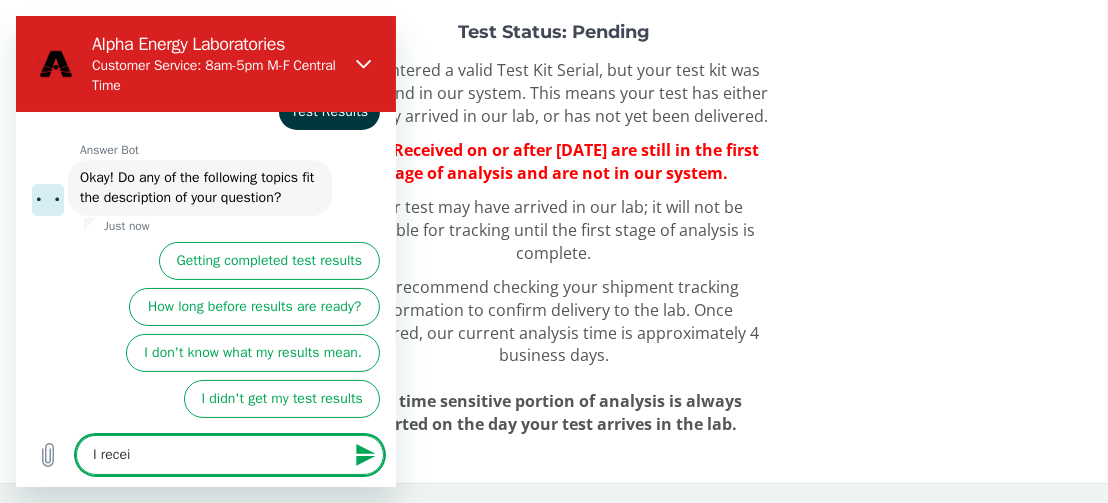 type on "I receiv" 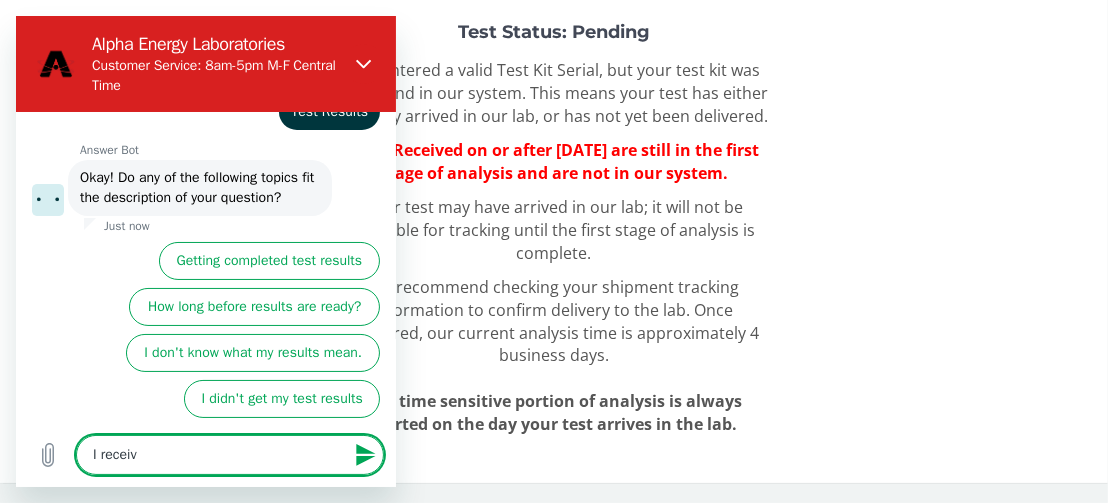 type on "I receive" 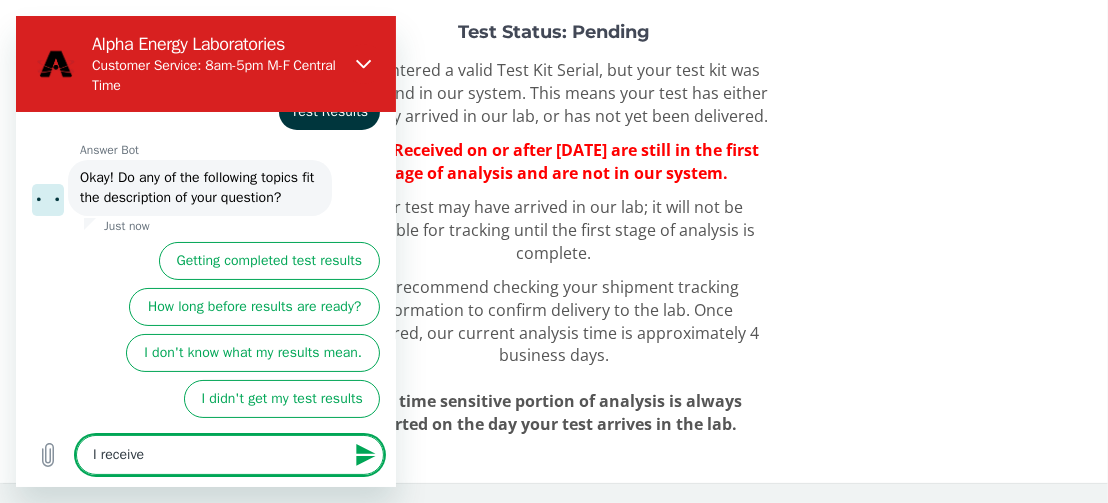 type on "I received" 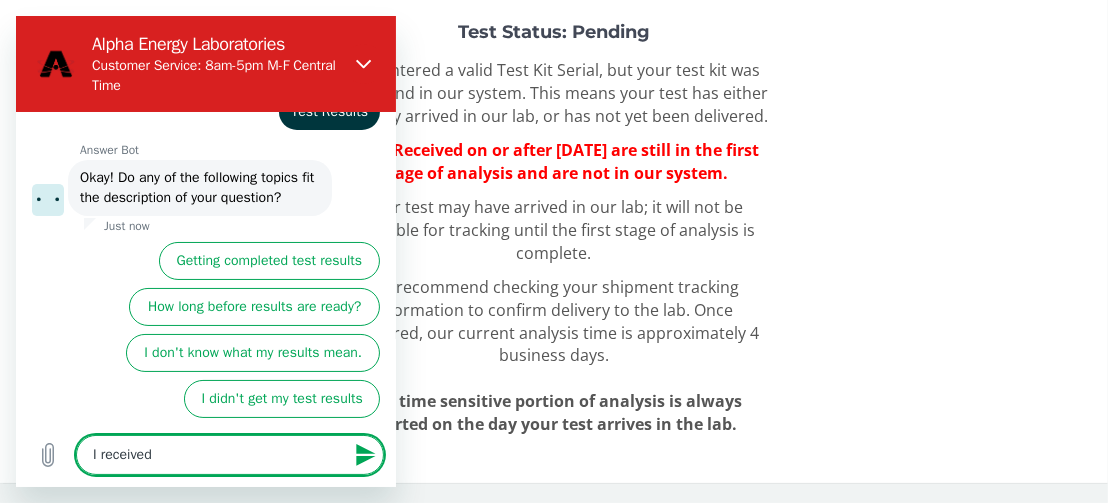 type on "x" 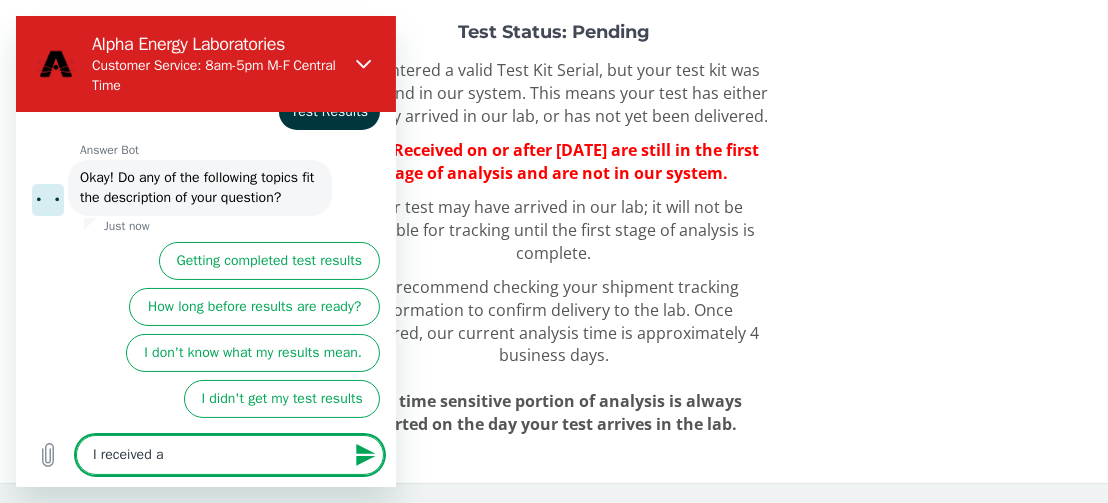 type on "I received a" 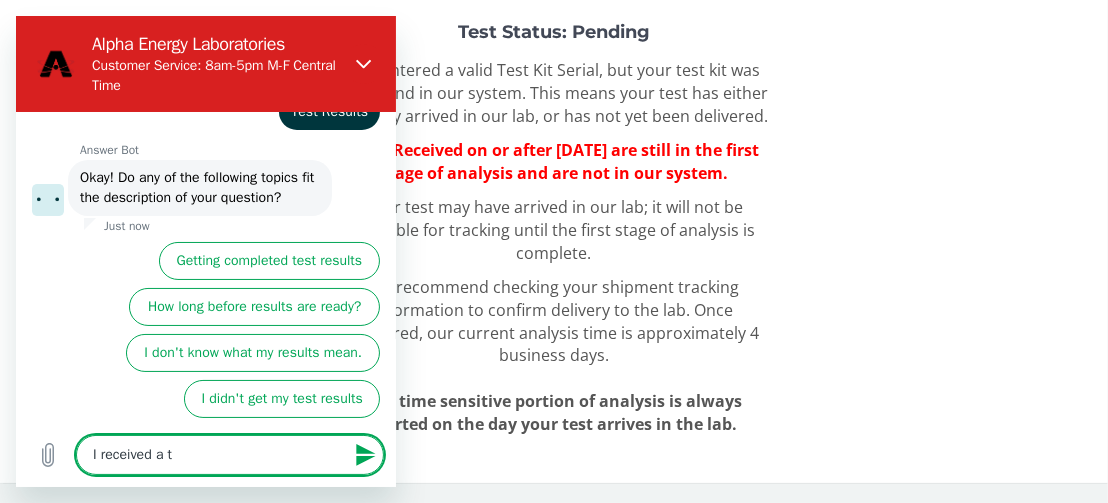 type on "I received a te" 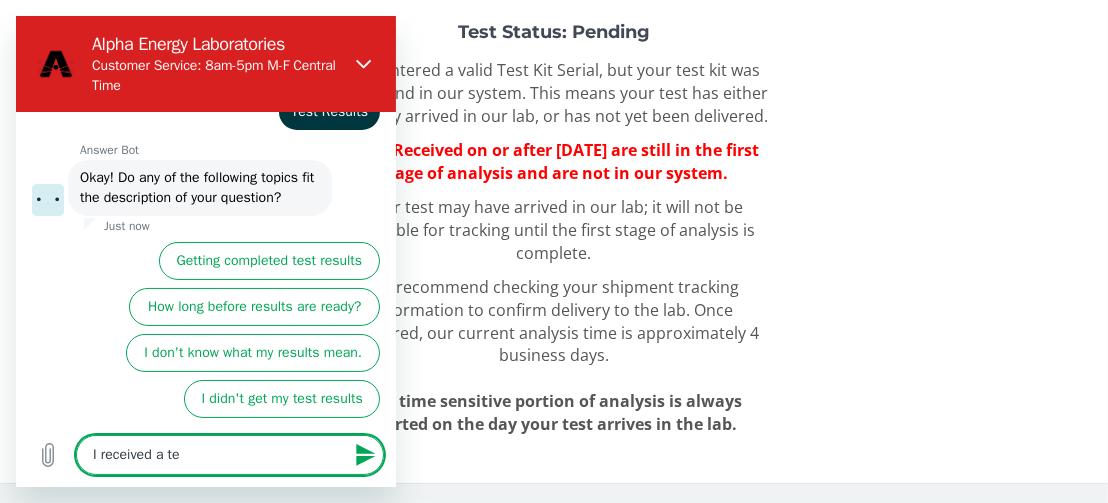 type on "I received a tex" 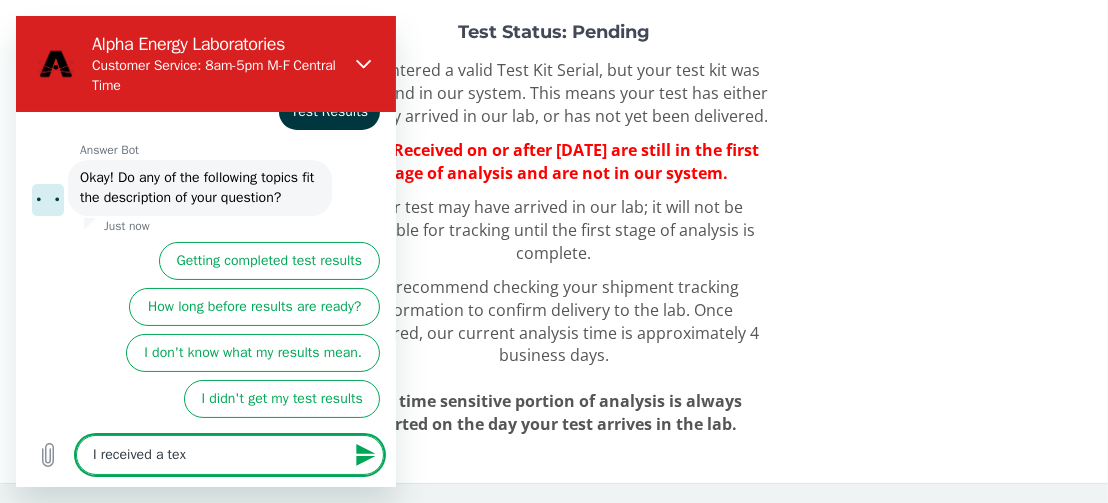 type on "I received a text" 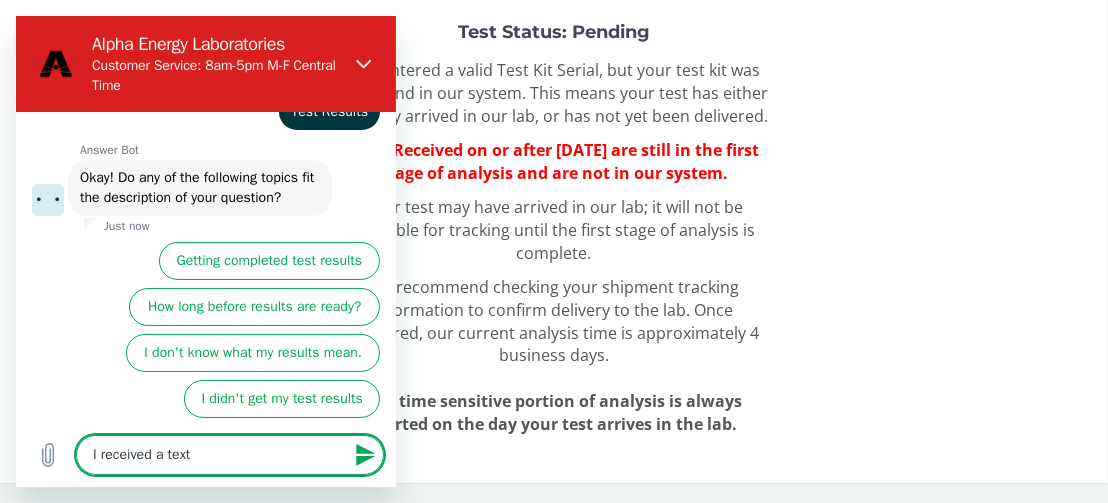 type on "I received a text" 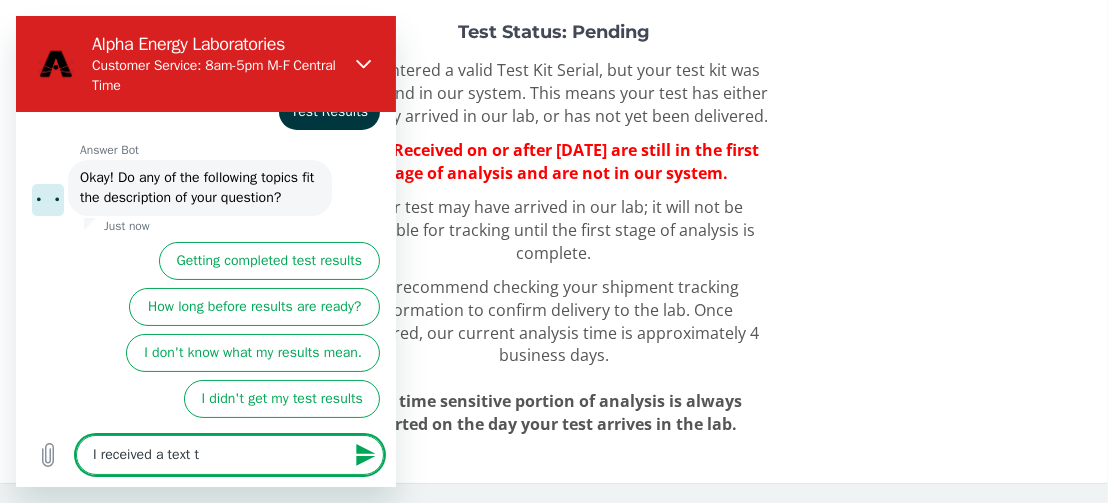 type on "I received a text th" 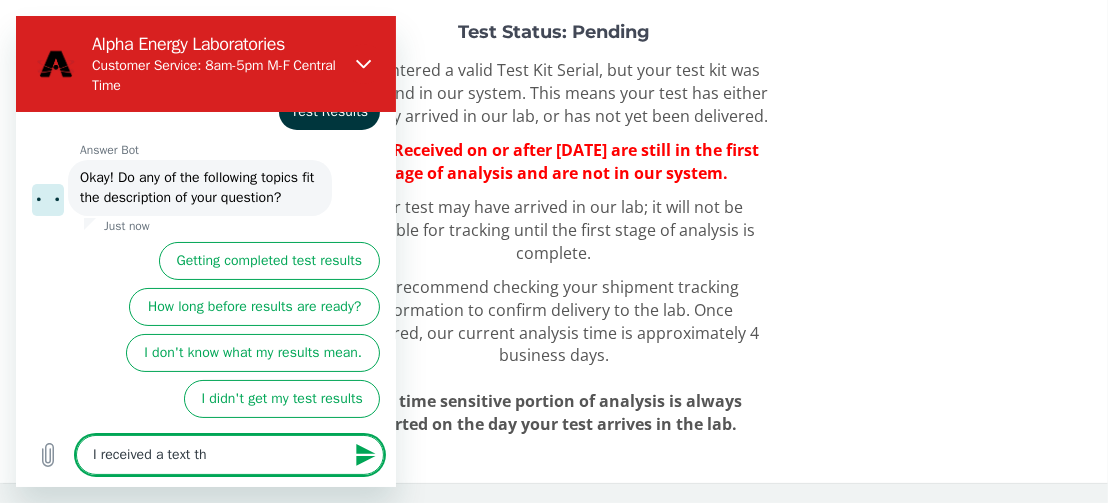 type on "I received a text tha" 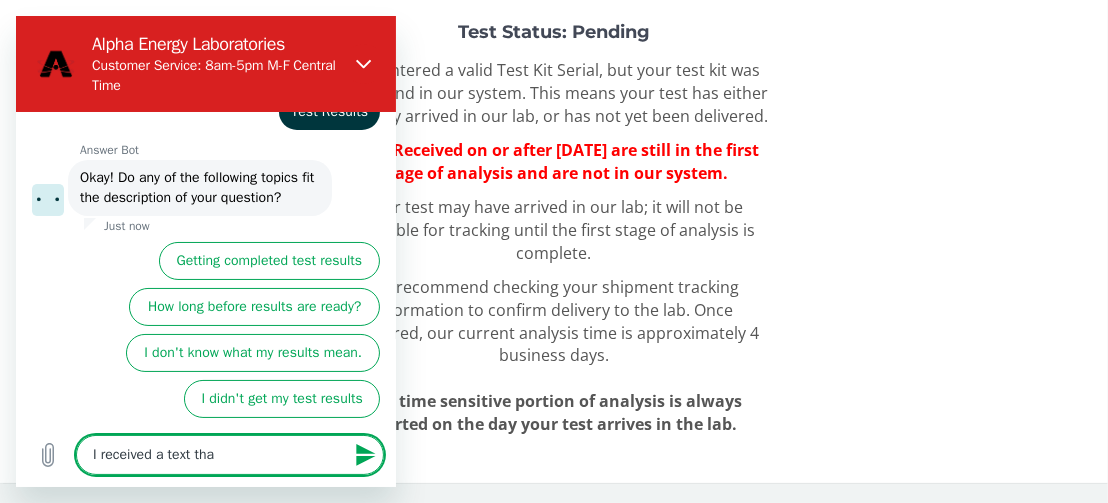 type on "I received a text that" 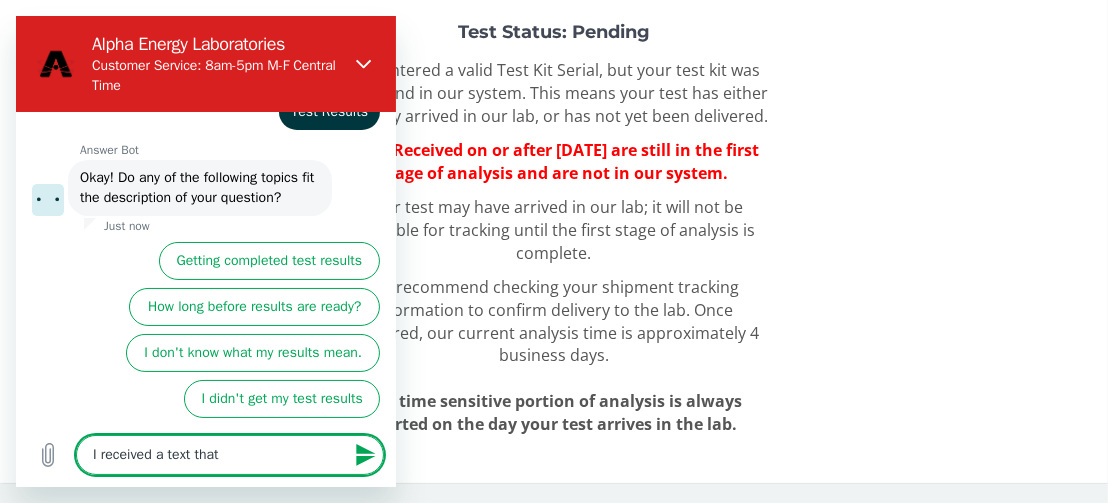 type on "I received a text that" 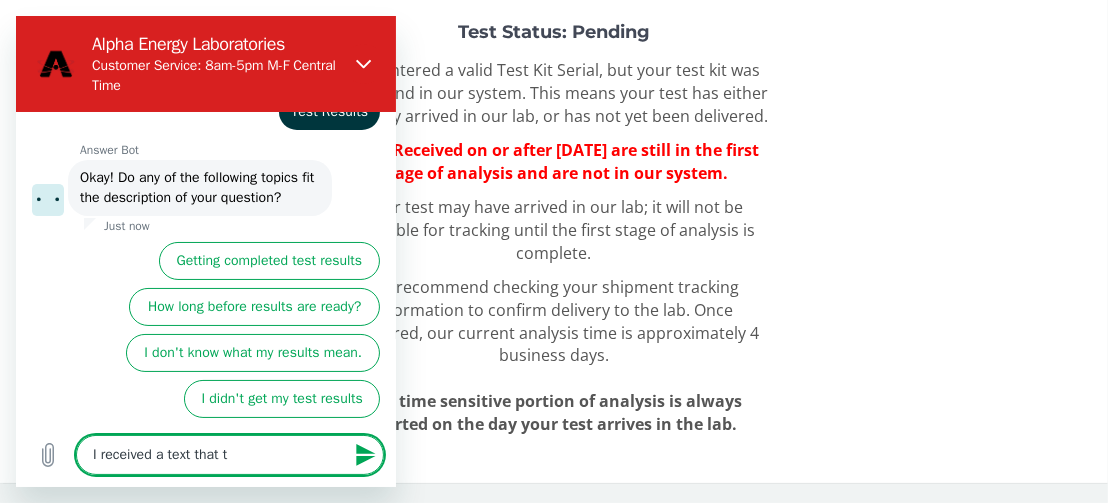 type on "I received a text that th" 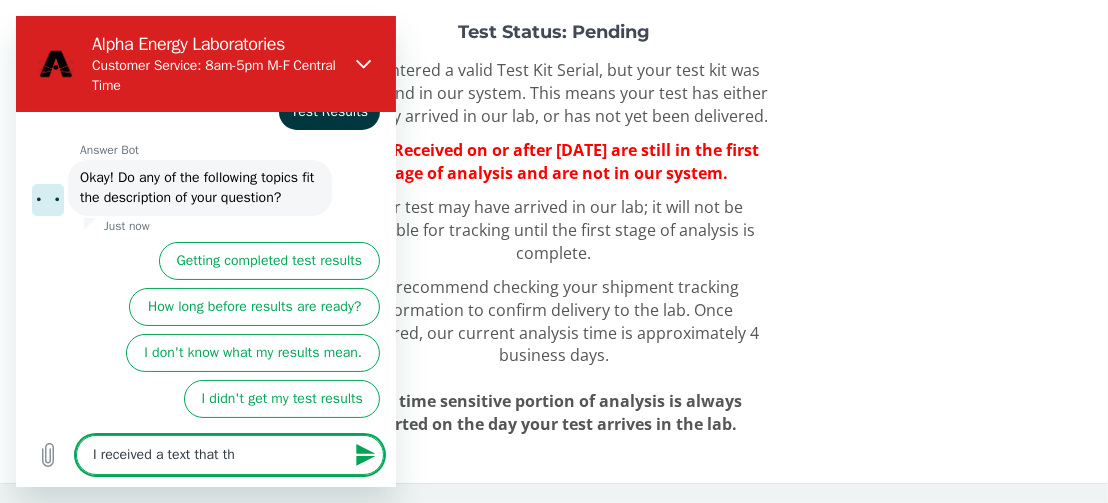 type on "I received a text that the" 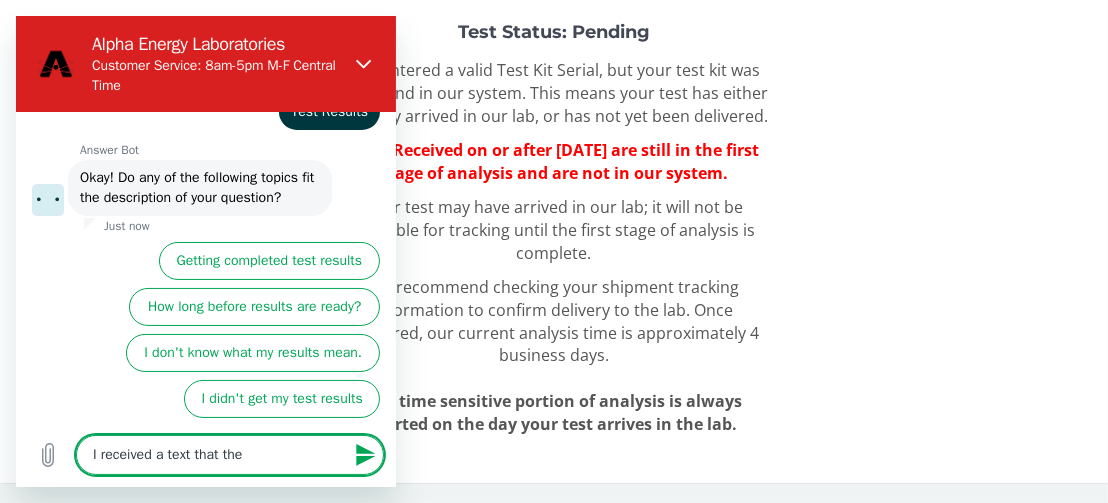 type on "I received a text that the" 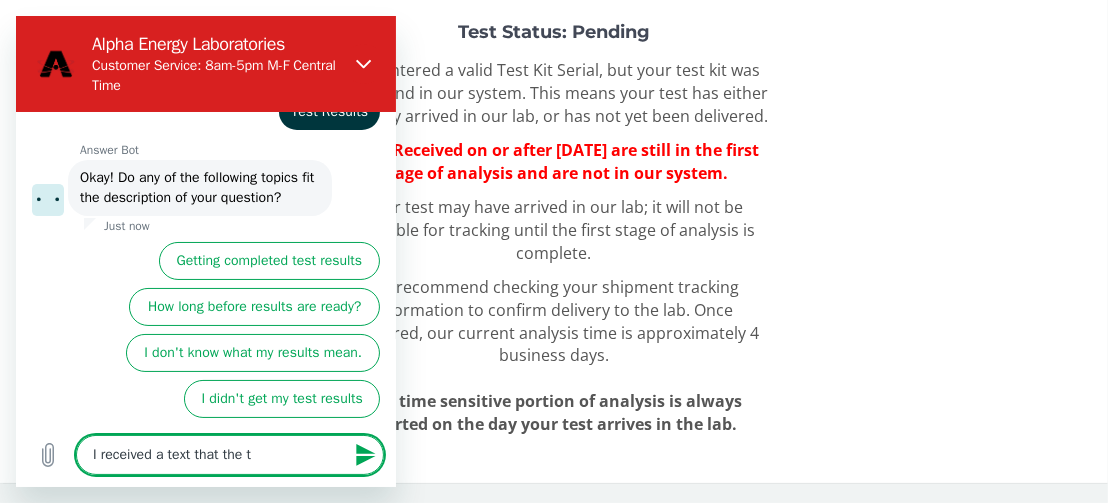type on "I received a text that the te" 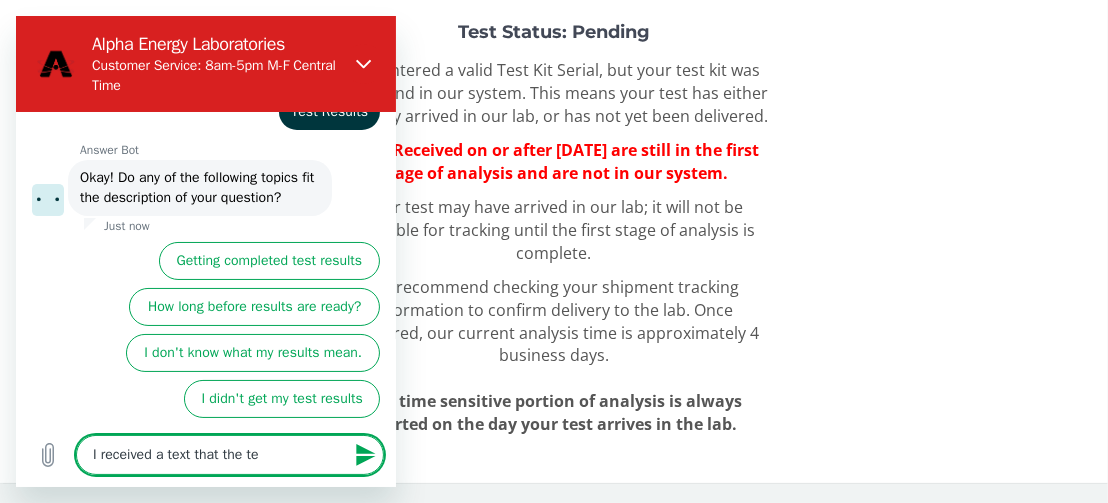 type on "I received a text that the tes" 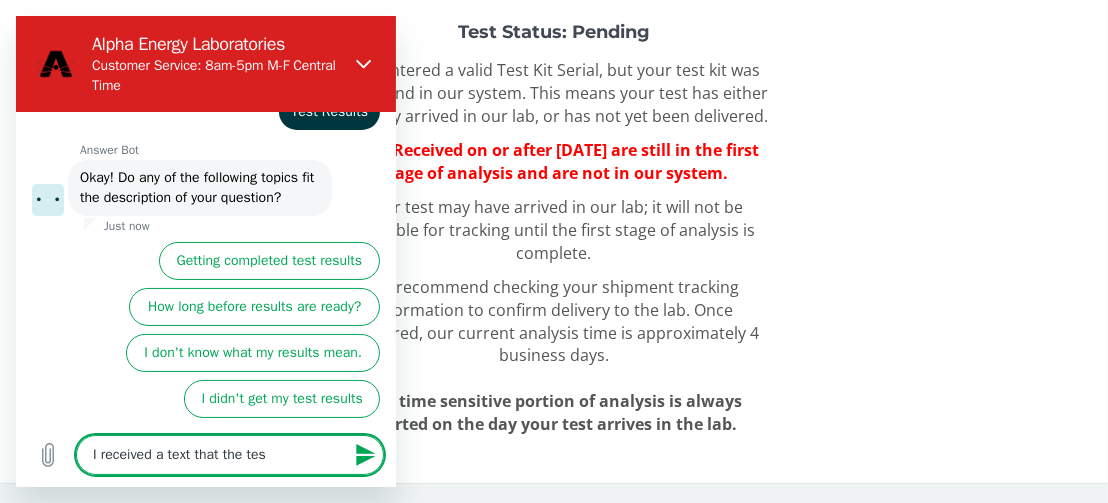 type on "I received a text that the test" 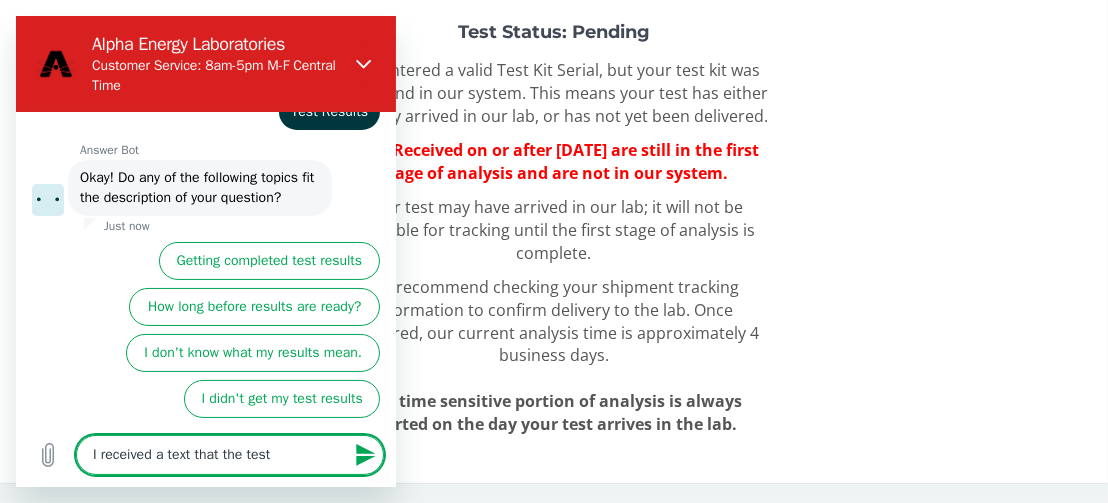 type on "I received a text that the test" 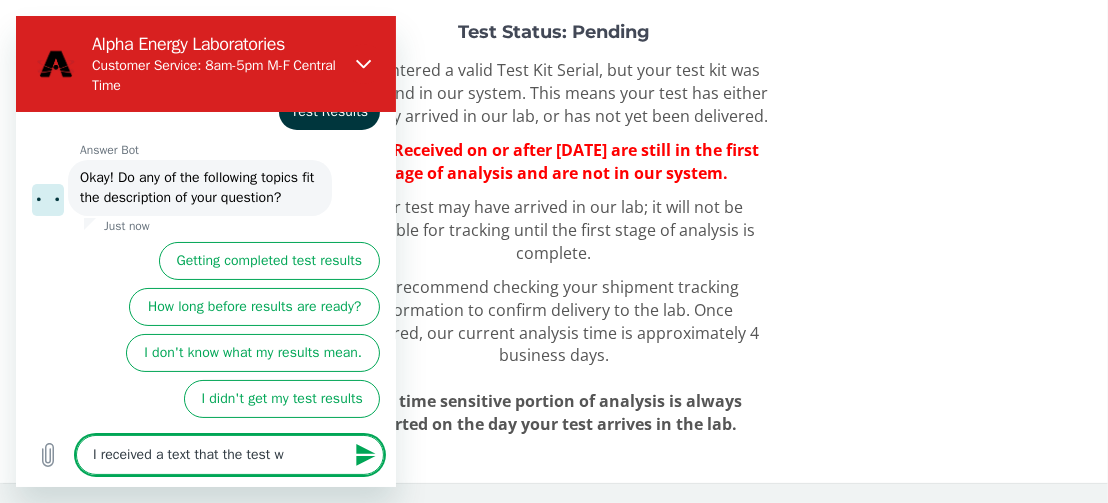 type on "I received a text that the test wa" 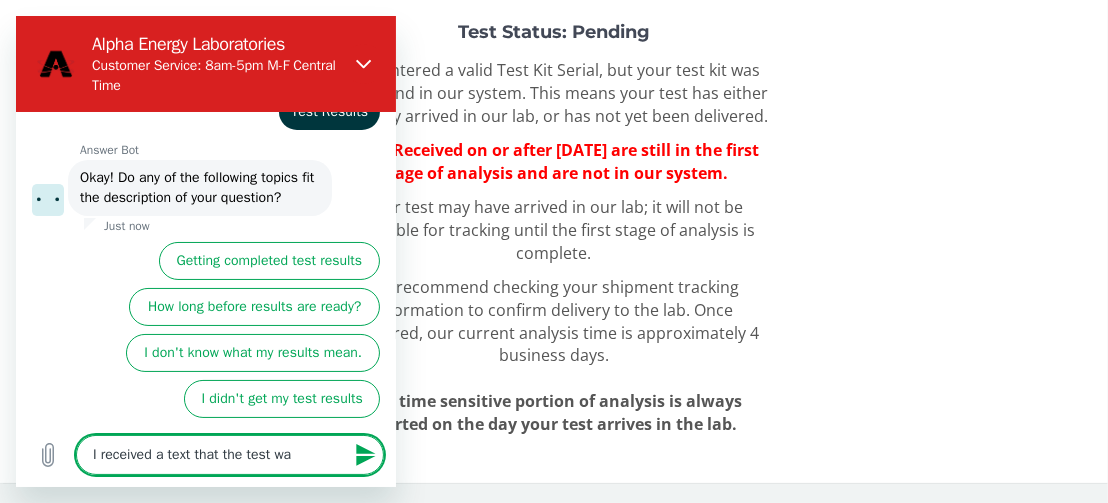 type on "I received a text that the test was" 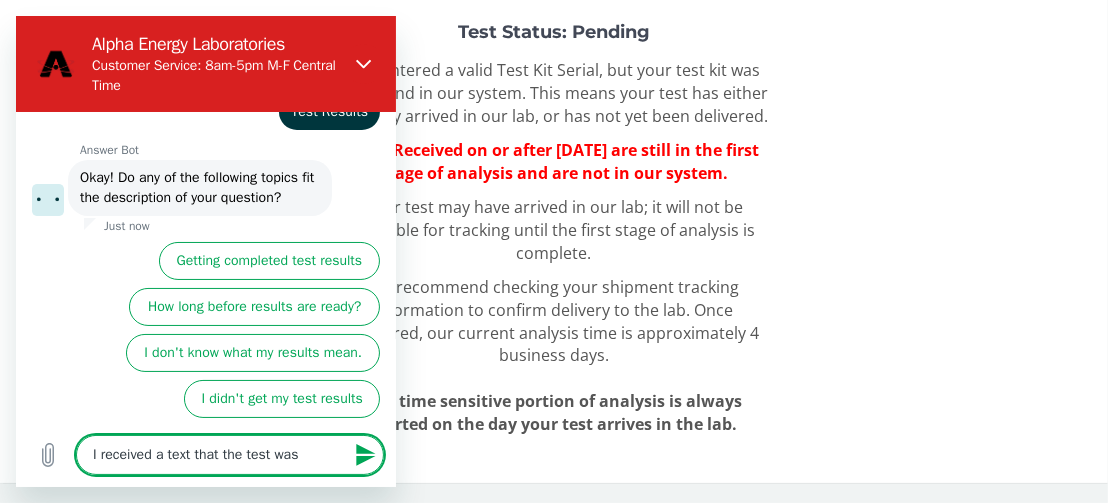 type on "I received a text that the test was" 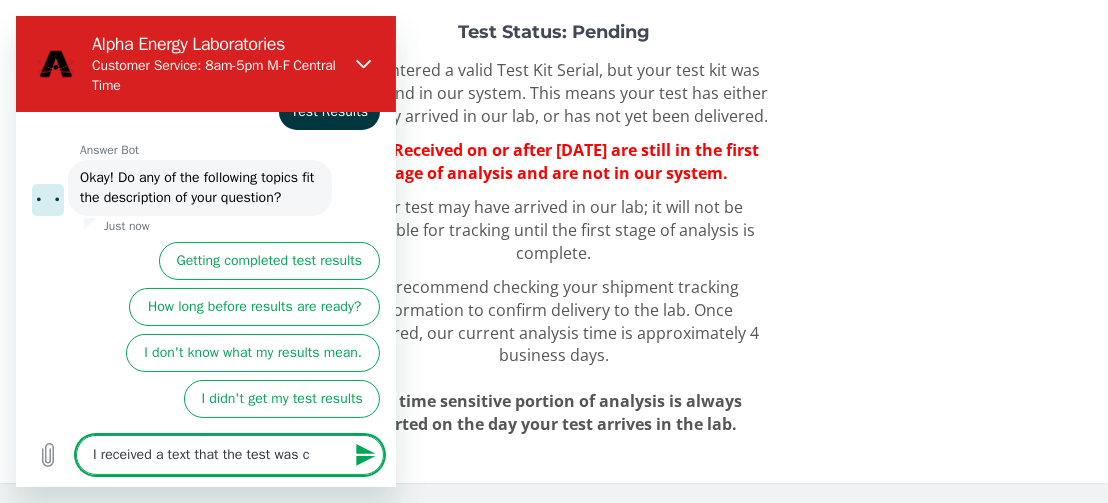 type on "I received a text that the test was co" 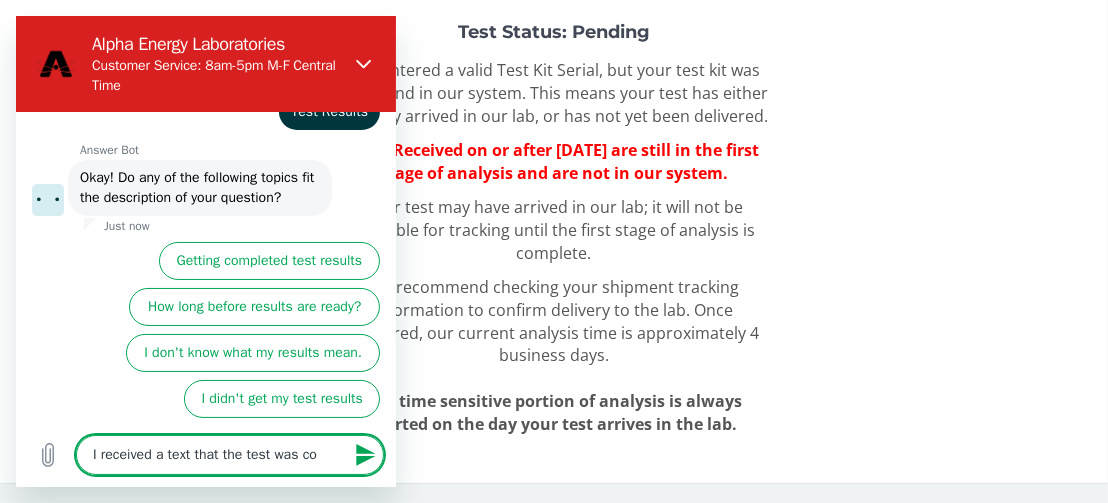 type on "I received a text that the test was com" 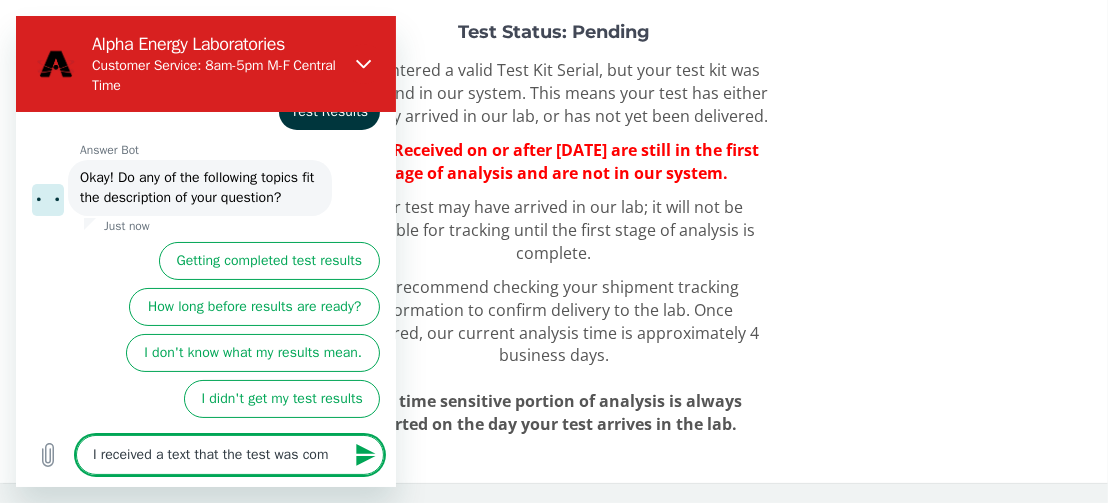 type on "I received a text that the test was comp" 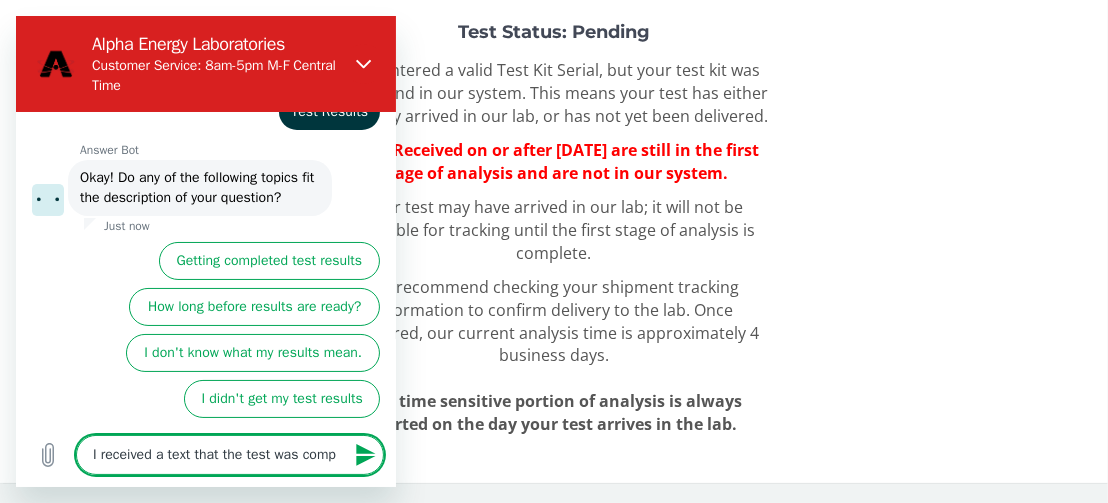 type on "I received a text that the test was compl" 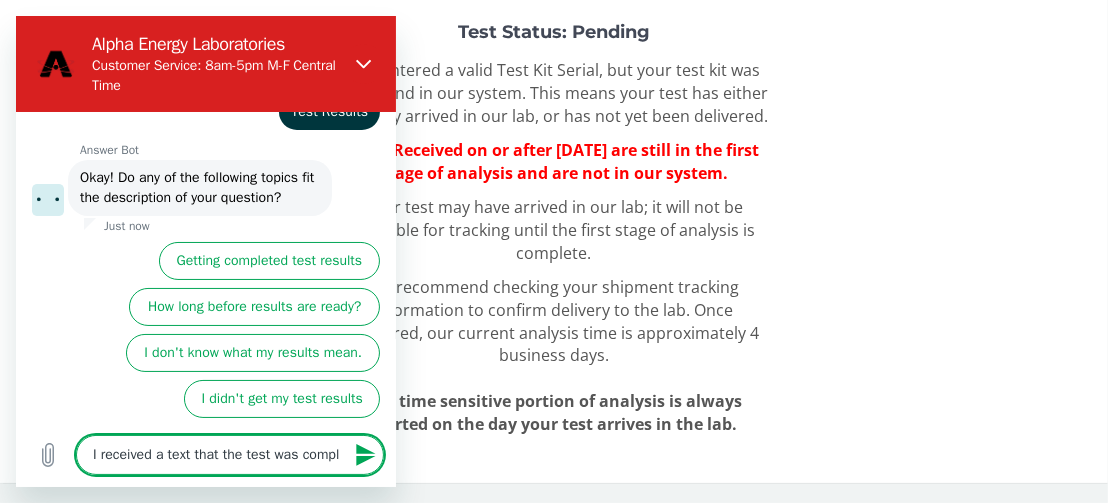 type on "I received a text that the test was comple" 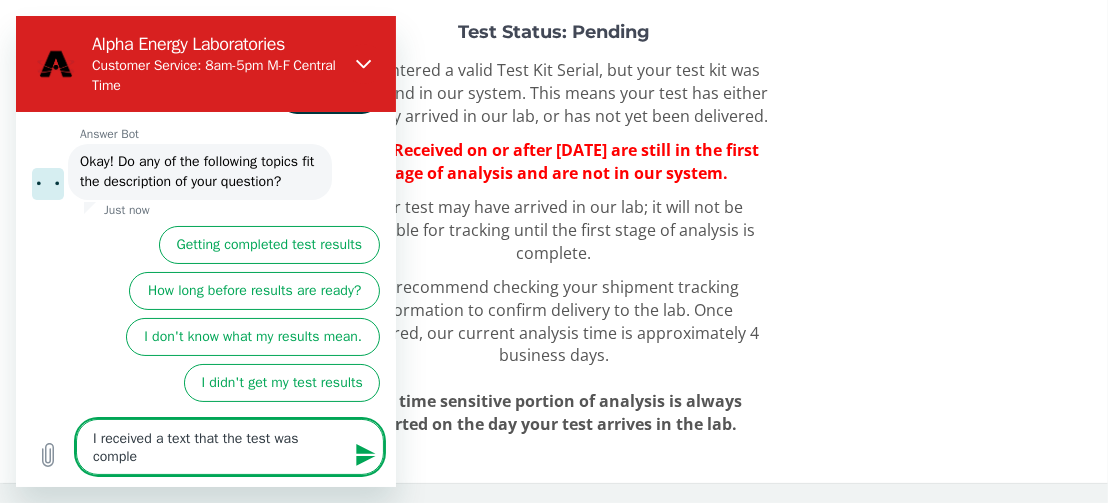 type on "I received a text that the test was complet" 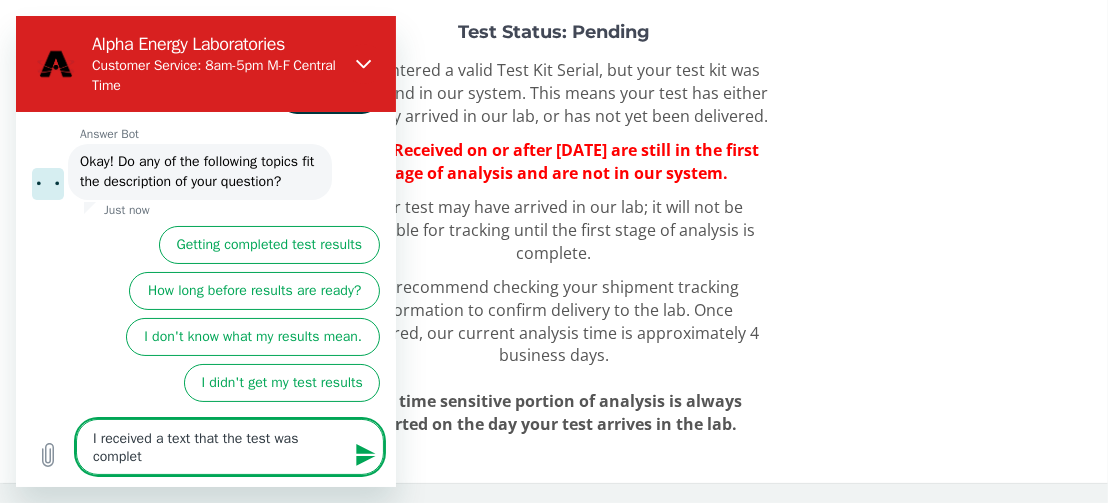 type on "I received a text that the test was complete" 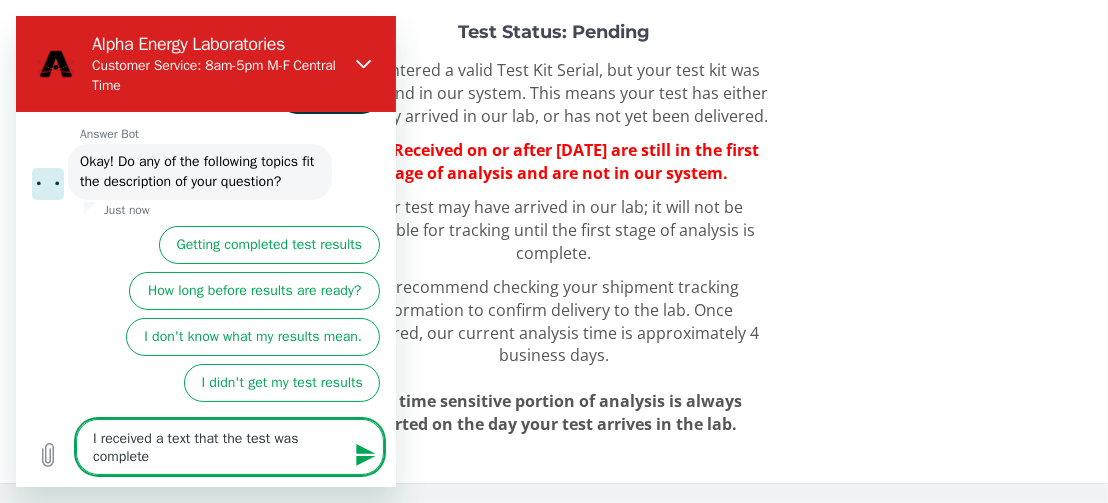type on "x" 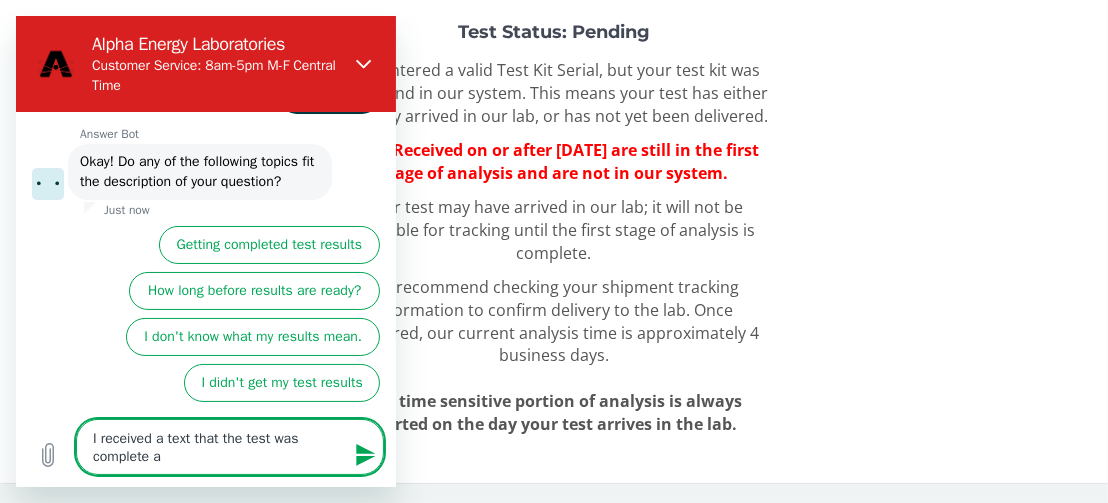 type on "I received a text that the test was complete an" 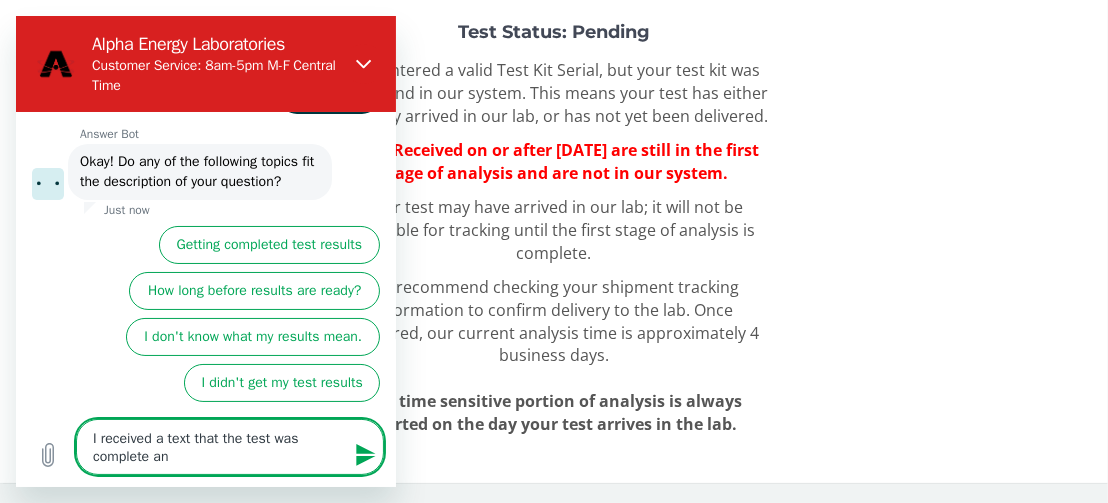 type on "I received a text that the test was complete and" 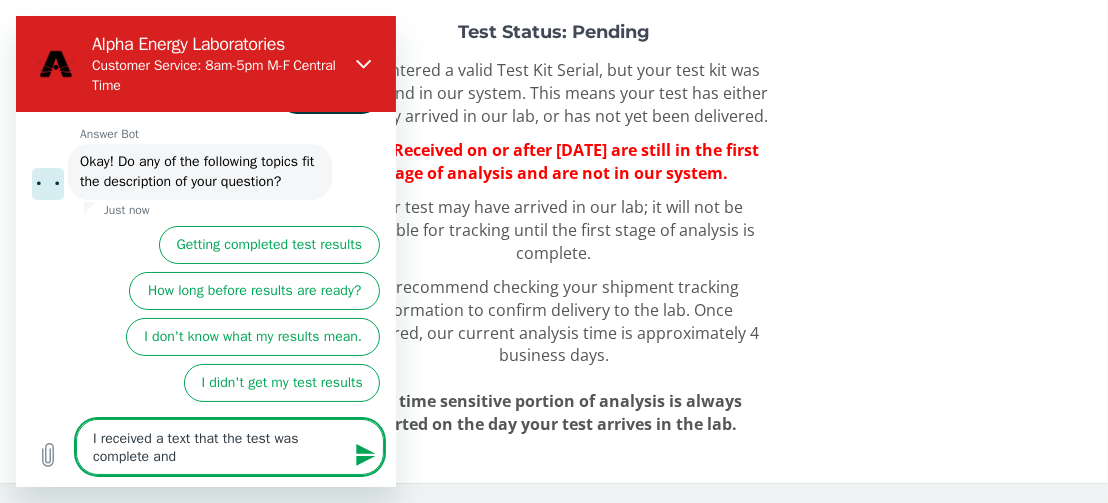 type on "I received a text that the test was complete and" 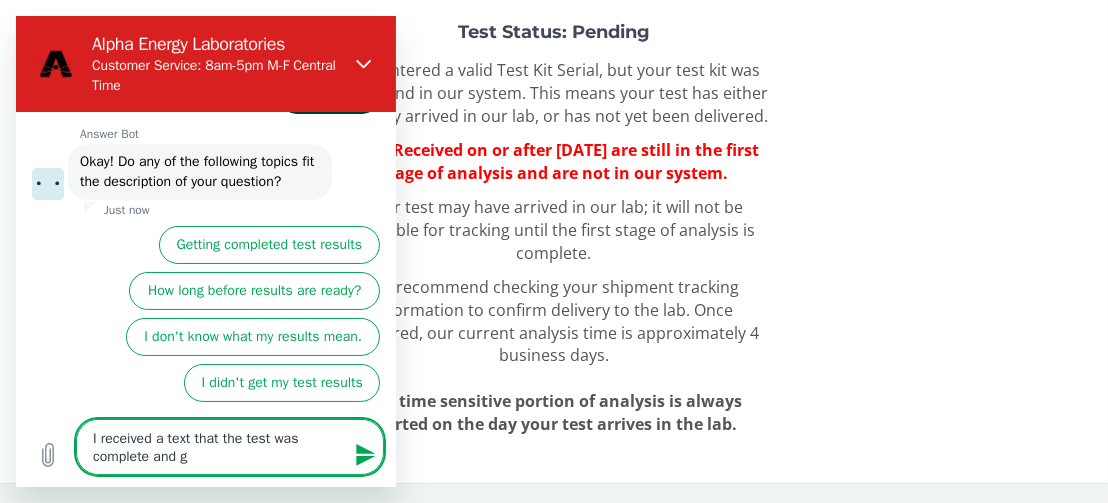 type on "I received a text that the test was complete and go" 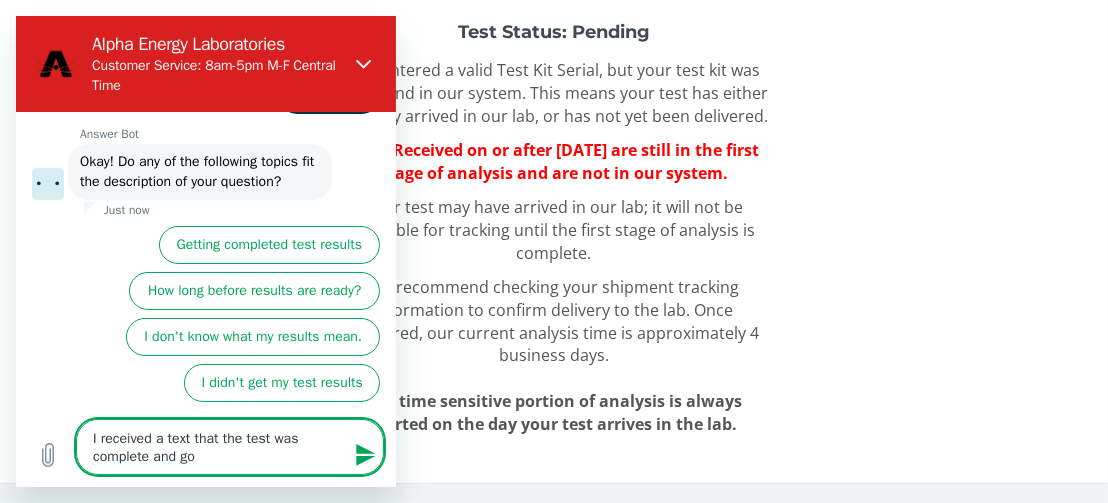 type on "I received a text that the test was complete and go" 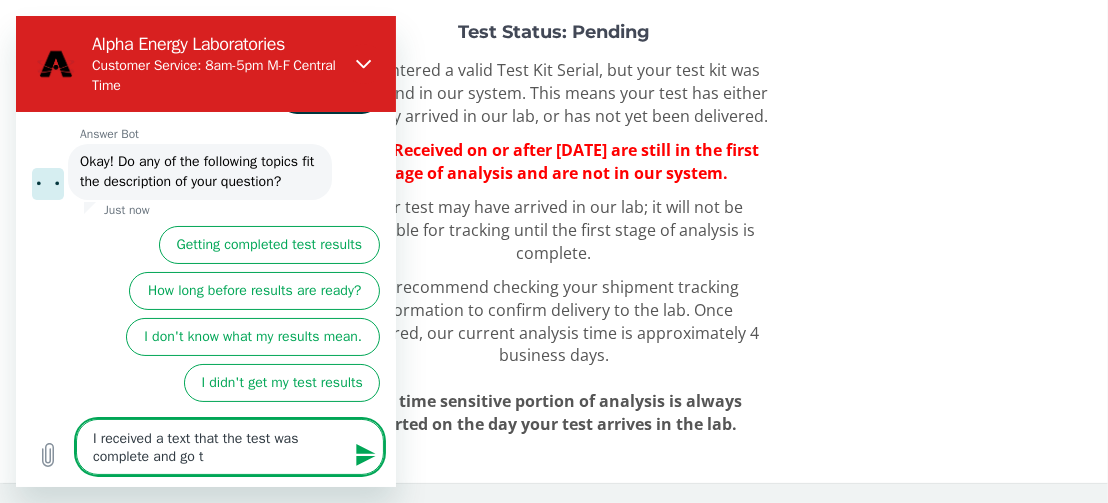 type on "I received a text that the test was complete and go to" 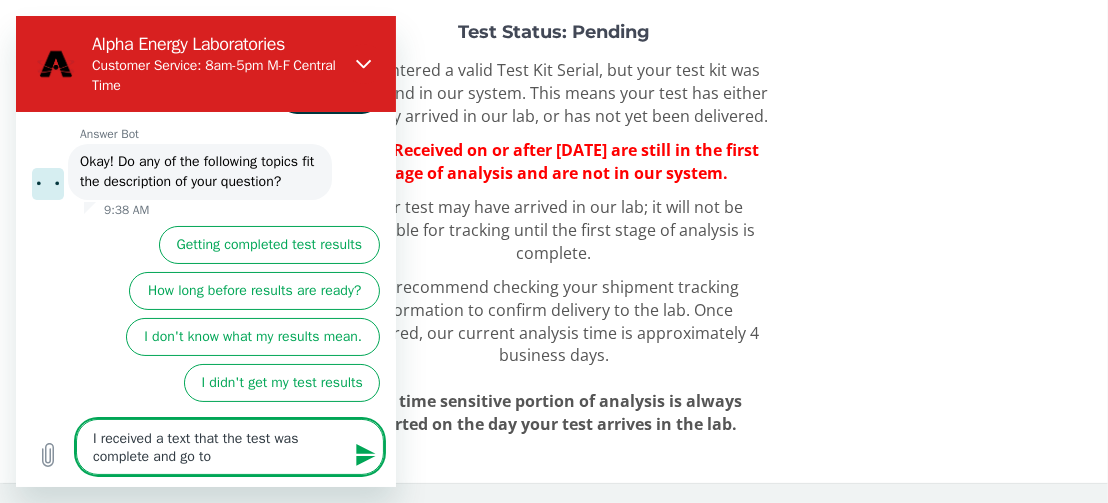 type on "I received a text that the test was complete and go to" 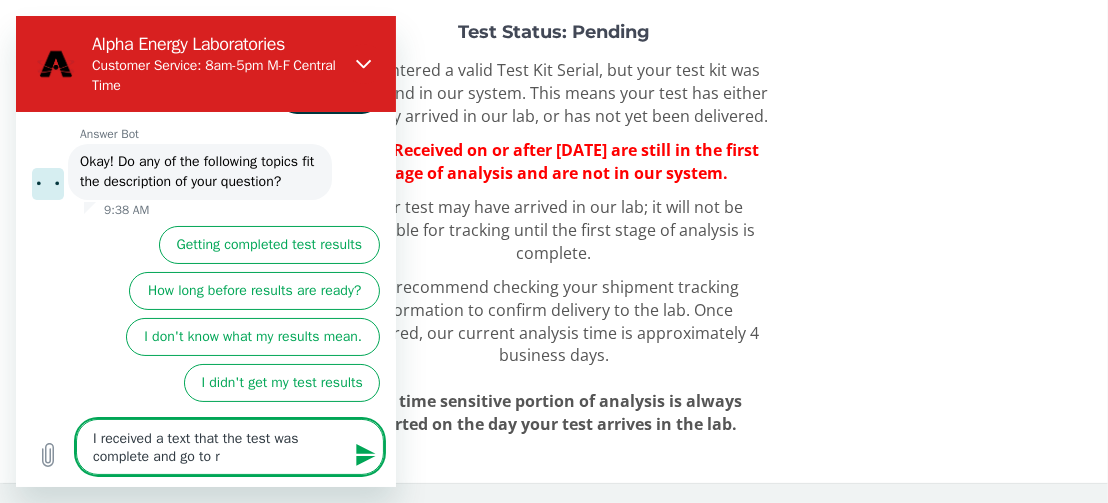 type on "I received a text that the test was complete and go to re" 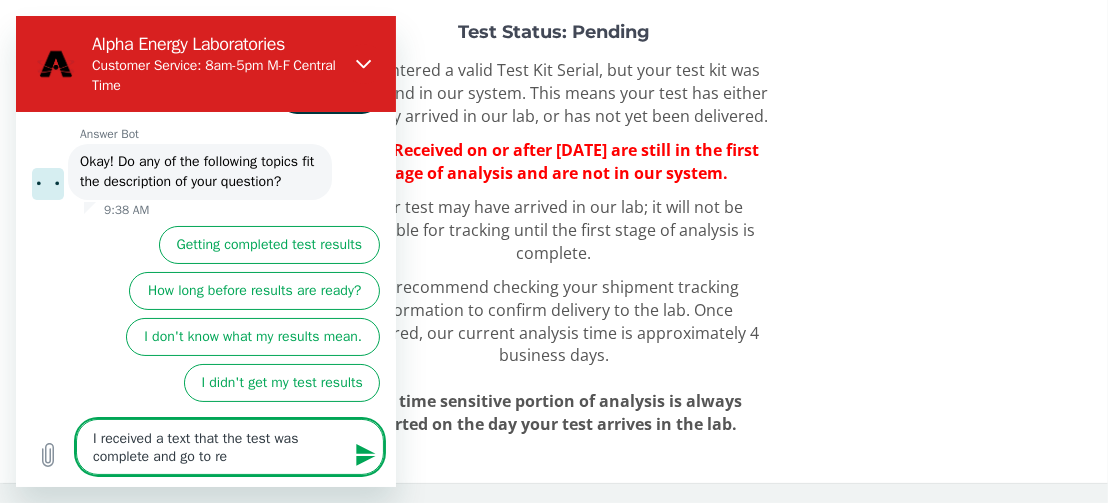 type on "I received a text that the test was complete and go to res" 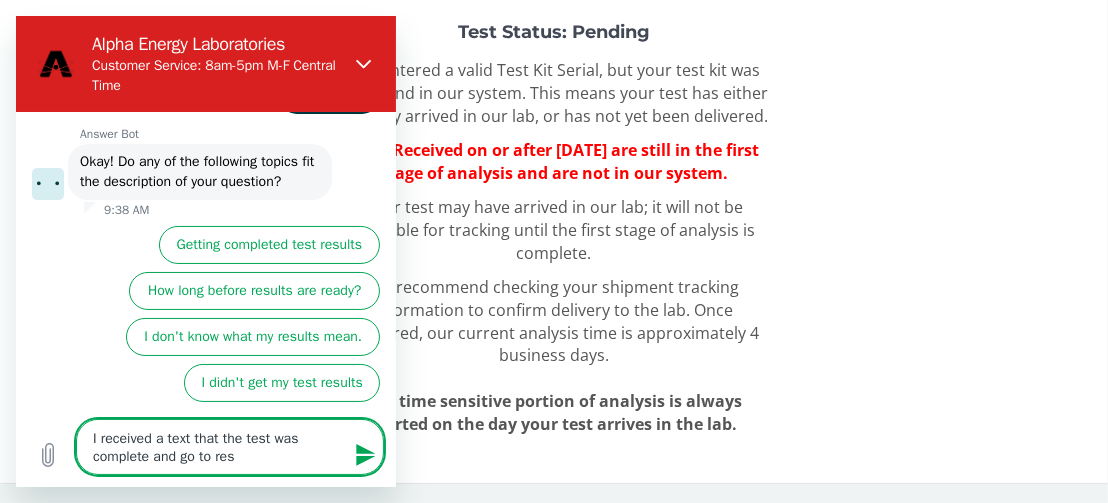 type on "I received a text that the test was complete and go to resu" 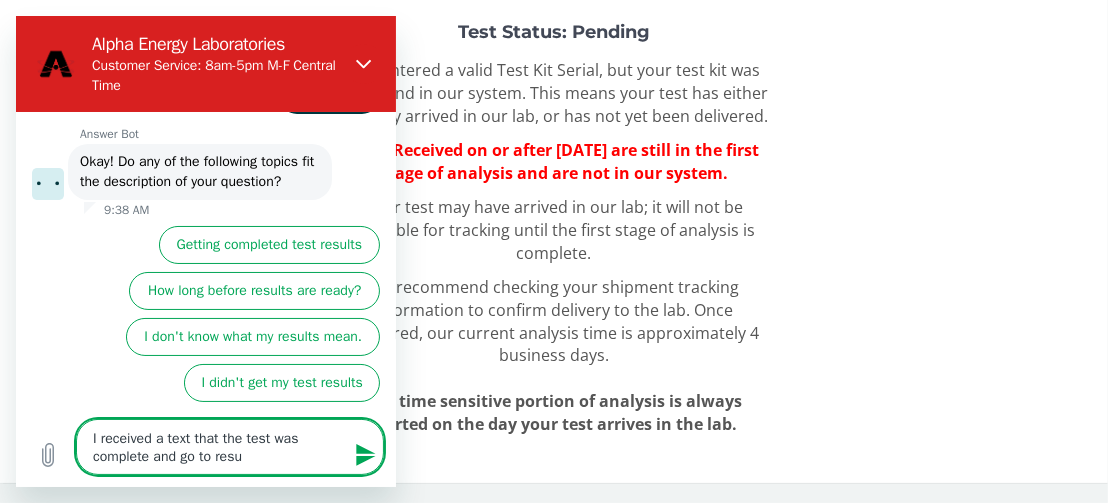 type on "I received a text that the test was complete and go to resul" 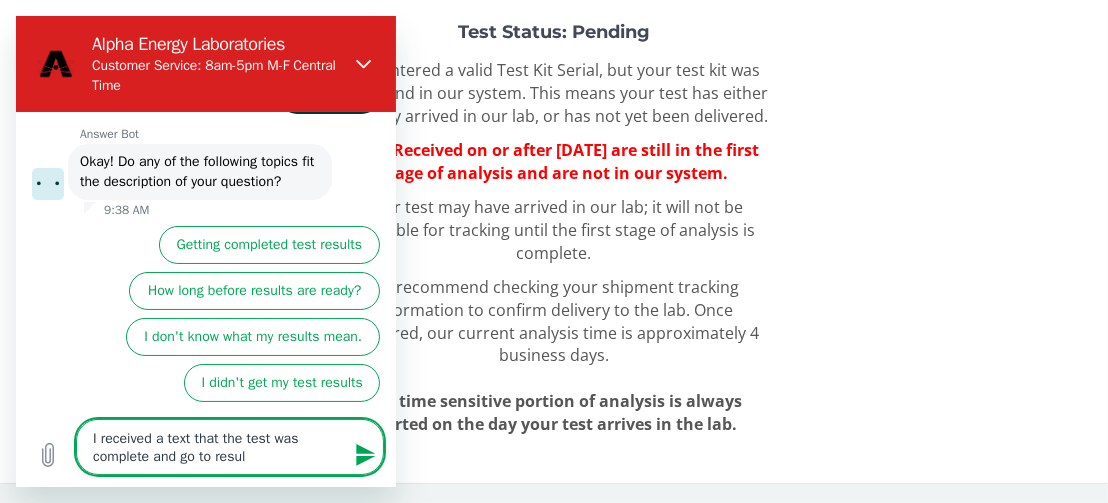 type on "I received a text that the test was complete and go to result" 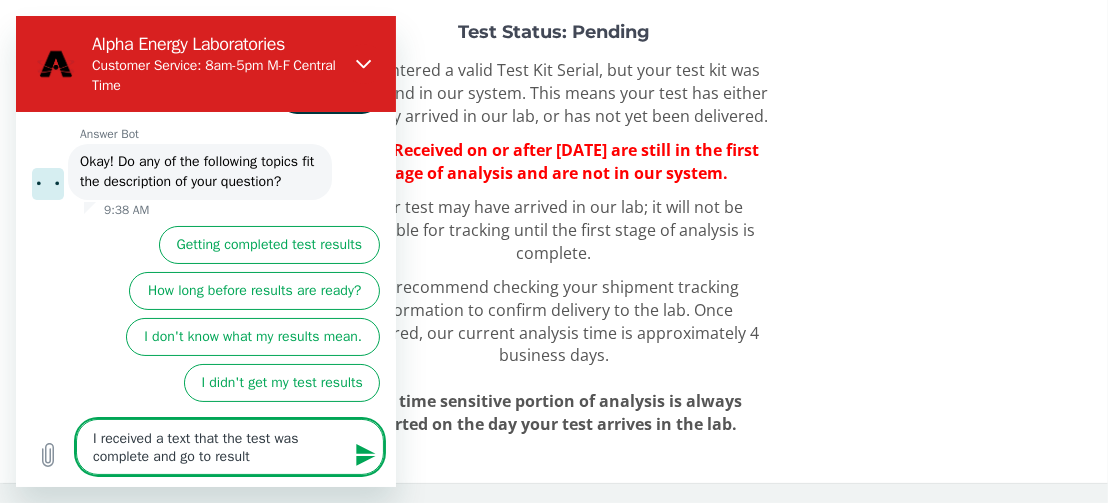 type on "I received a text that the test was complete and go to results" 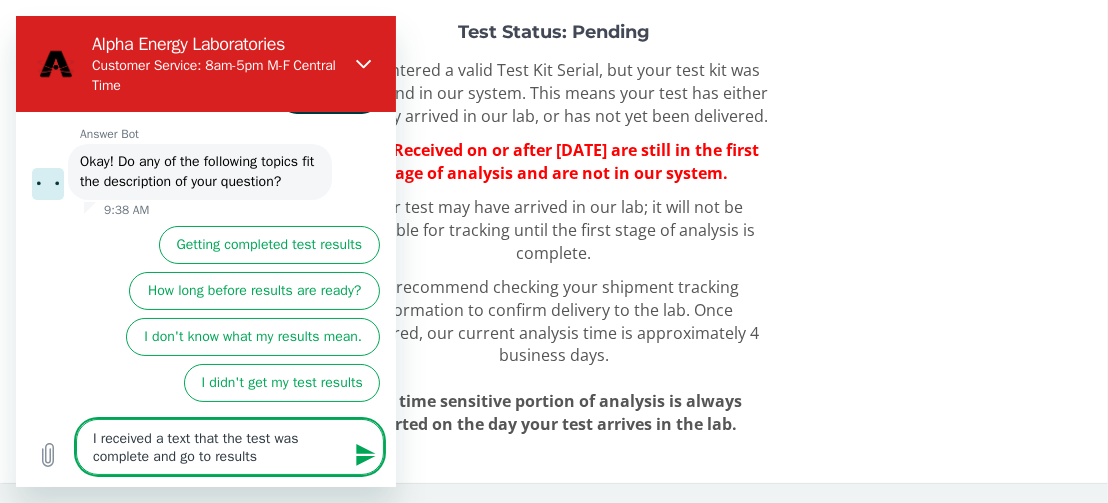 type on "x" 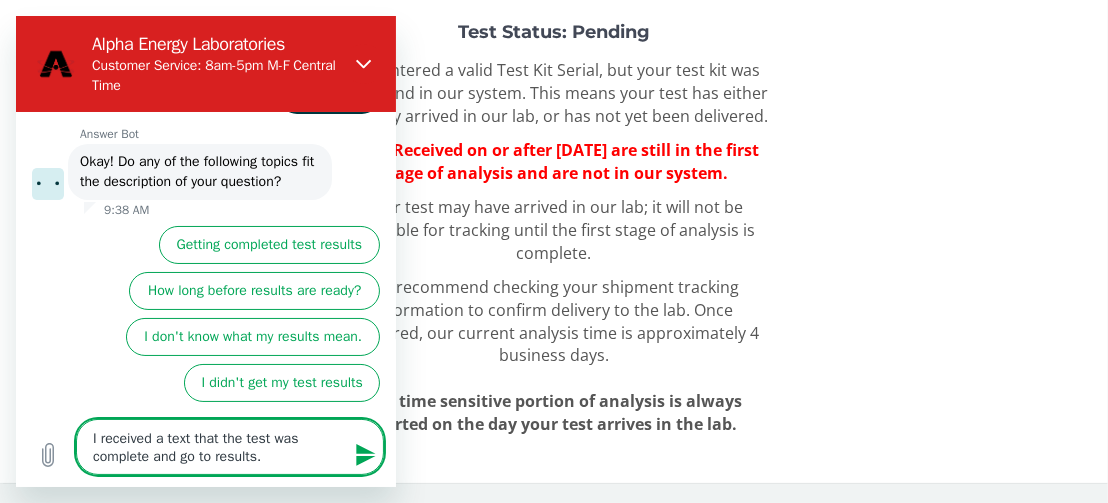 type on "I received a text that the test was complete and go to results.a" 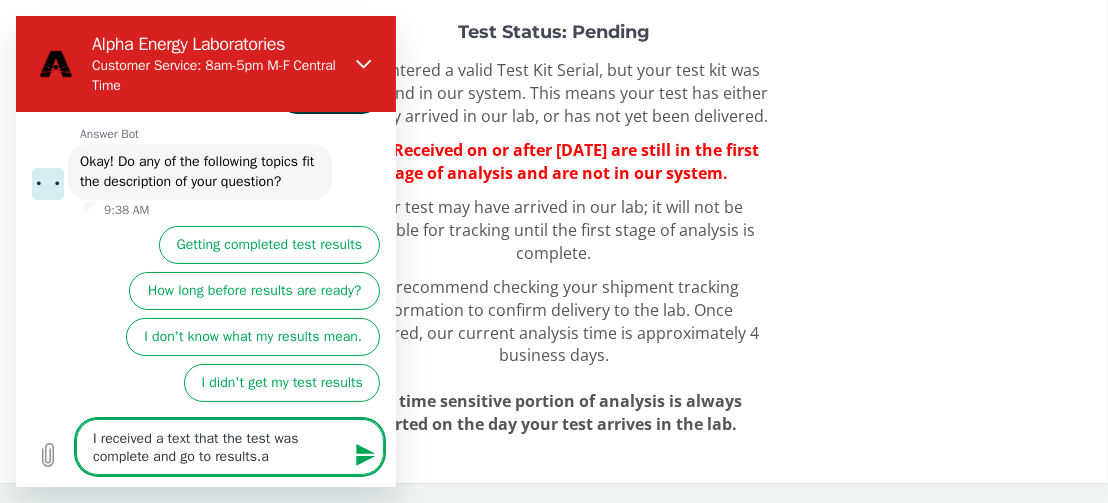 type on "I received a text that the test was complete and go to [DOMAIN_NAME]" 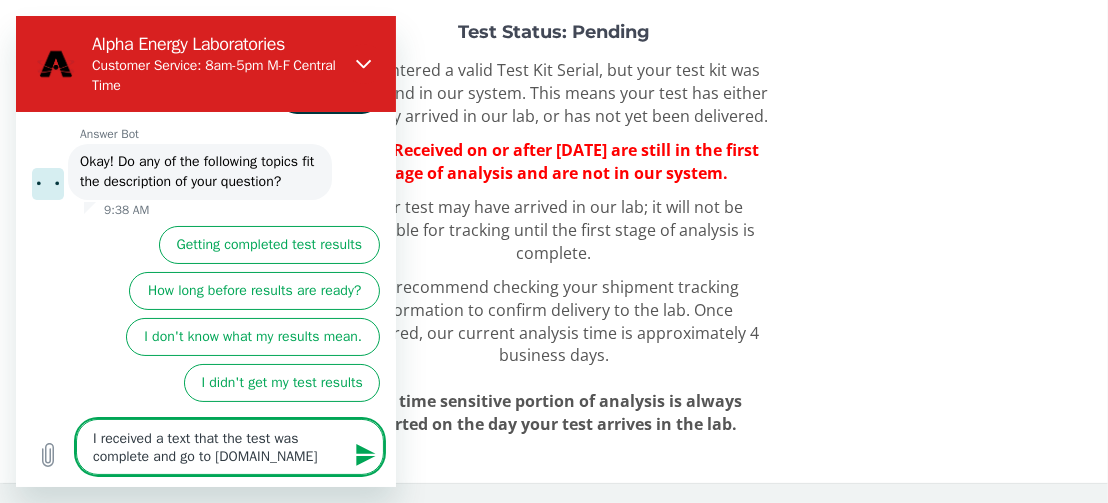 type on "I received a text that the test was complete and go to results.ael" 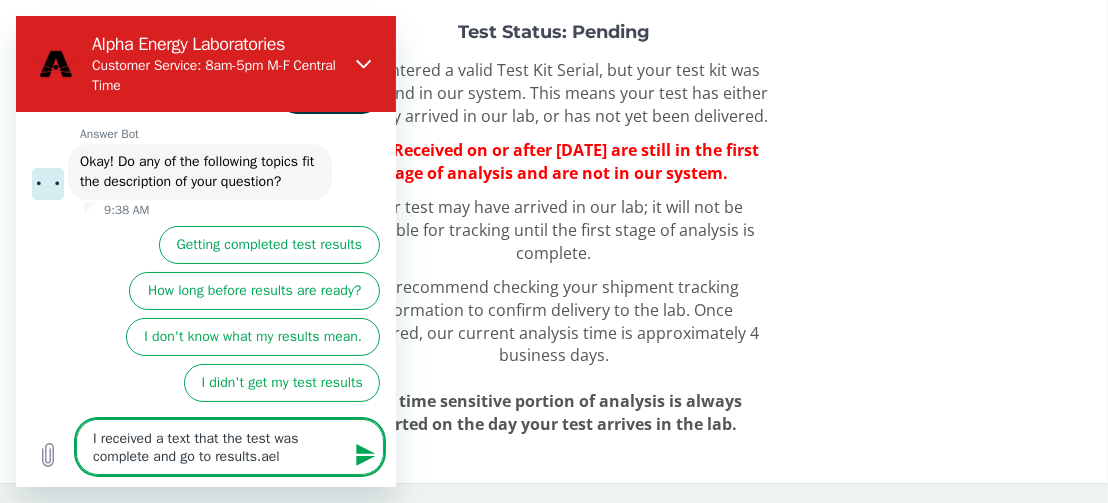 type on "I received a text that the test was complete and go to results.aela" 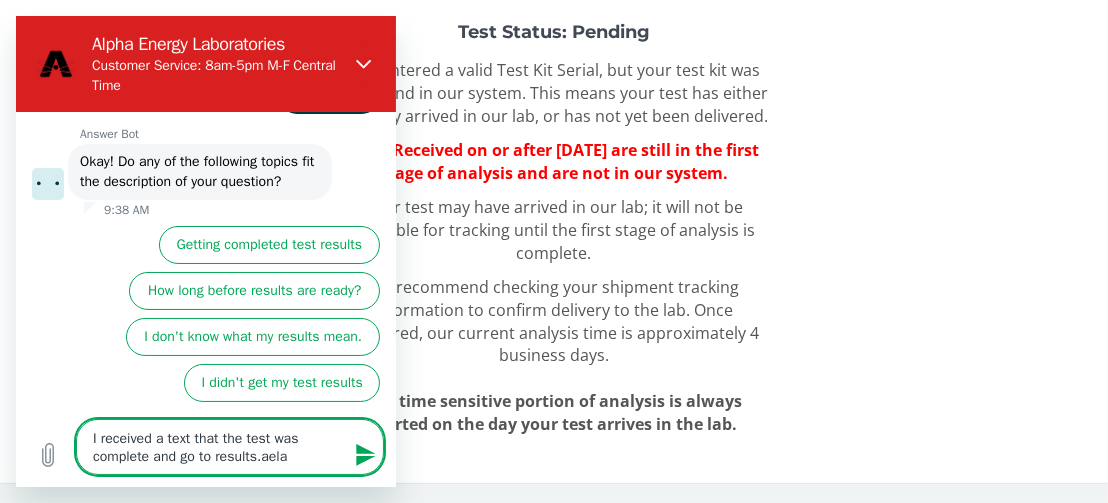type on "I received a text that the test was complete and go to results.aelab" 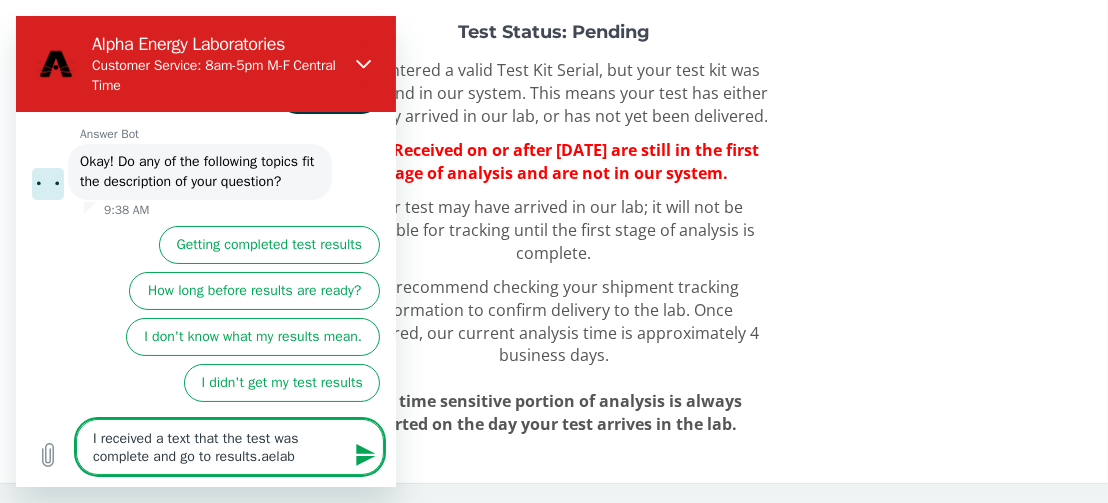 type on "I received a text that the test was complete and go to results.aelabs" 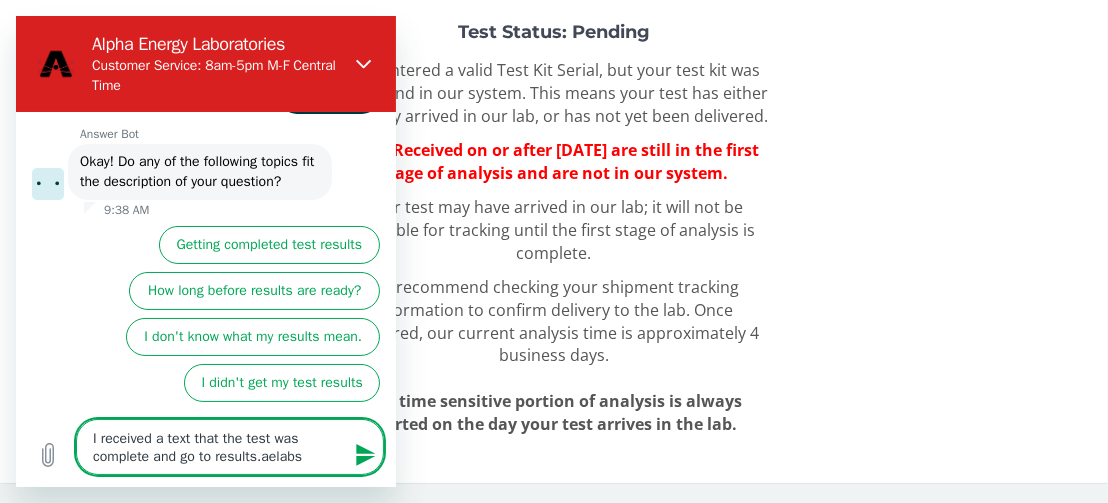 type on "I received a text that the test was complete and go to results.aelabs," 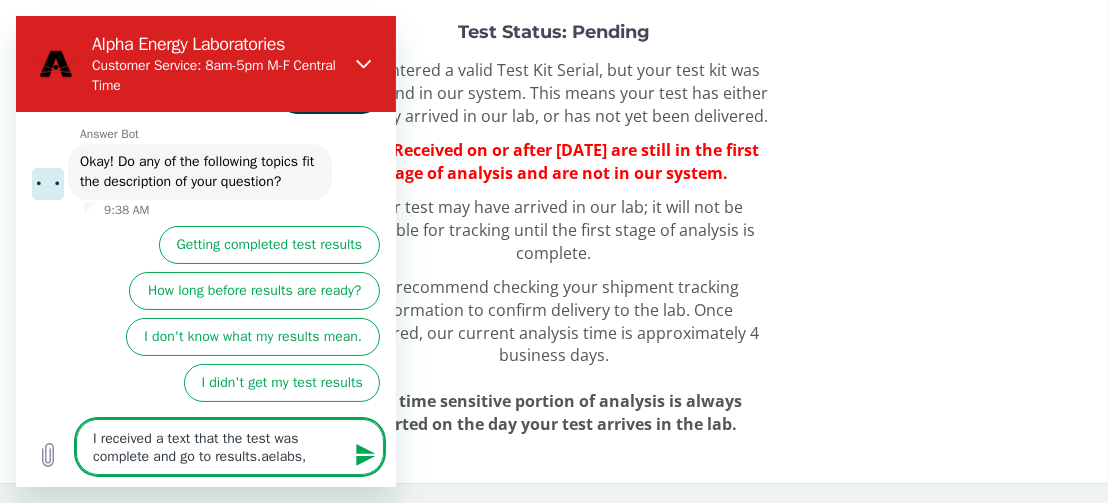 type on "x" 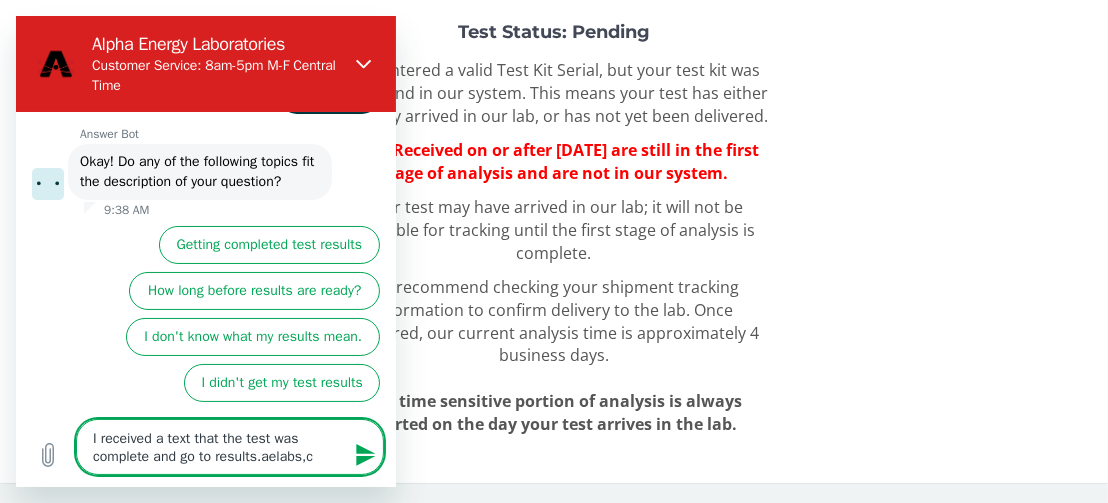 type on "I received a text that the test was complete and go to results.aelabs,co" 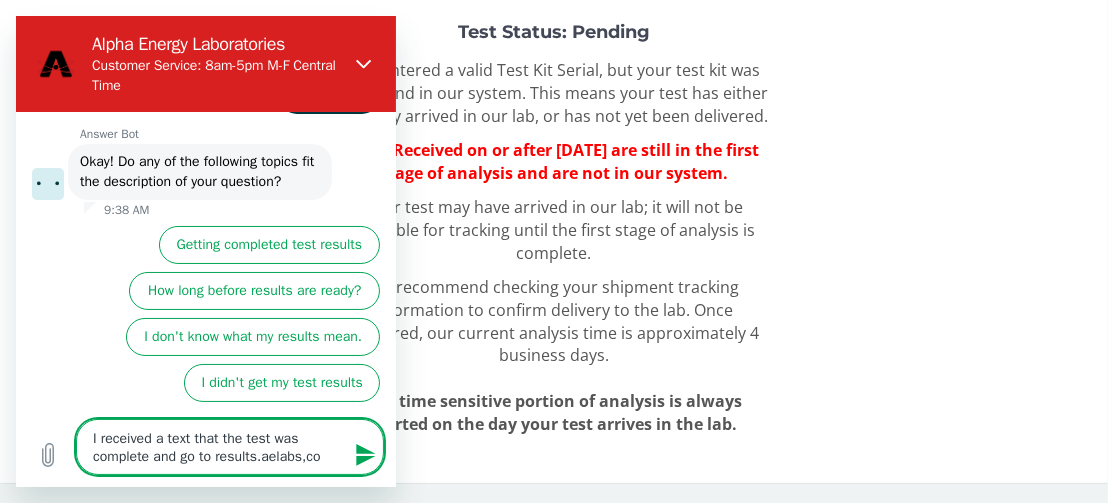 type on "I received a text that the test was complete and go to results.aelabs,com" 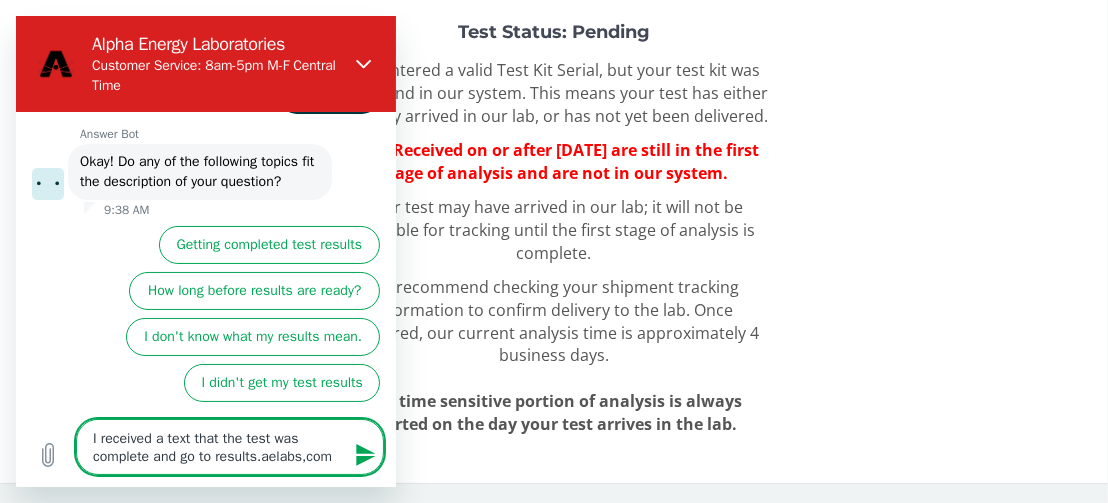type on "I received a text that the test was complete and go to results.aelabs,com" 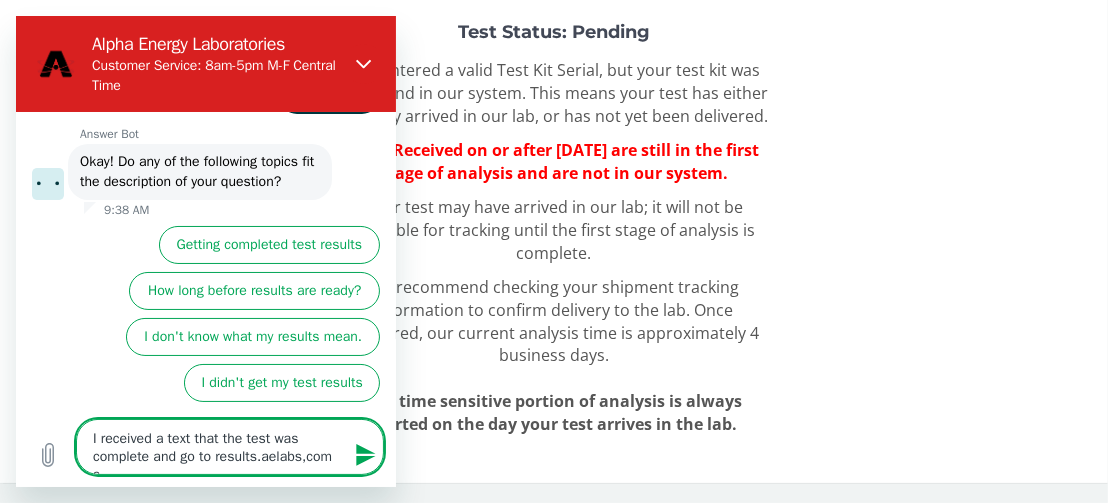 type on "I received a text that the test was complete and go to results.aelabs,com so" 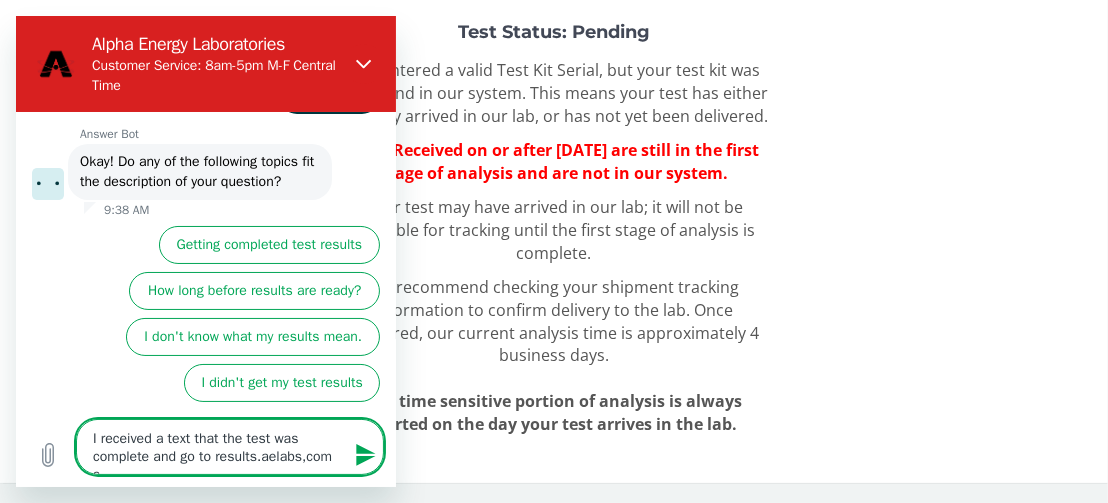 type on "x" 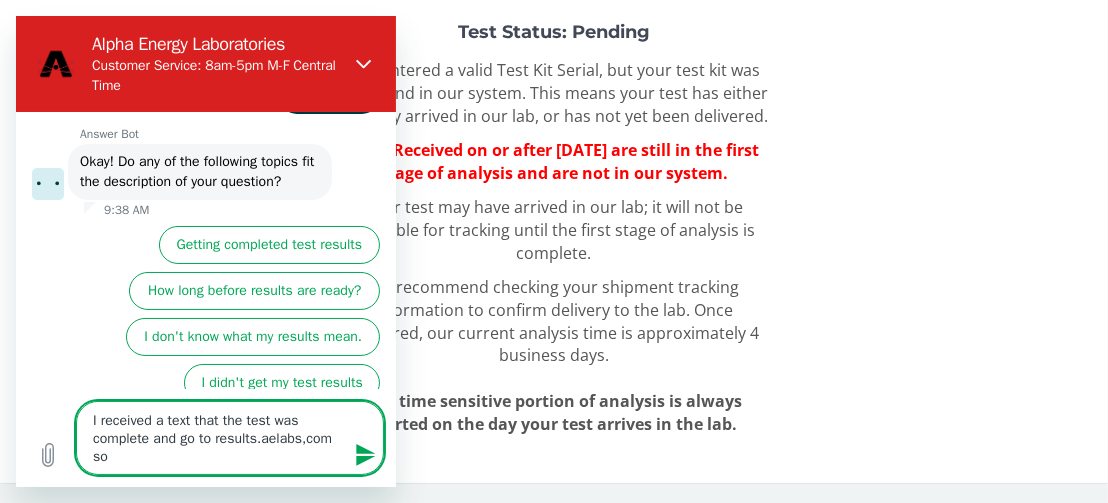 type on "I received a text that the test was complete and go to results.aelabs,com soI" 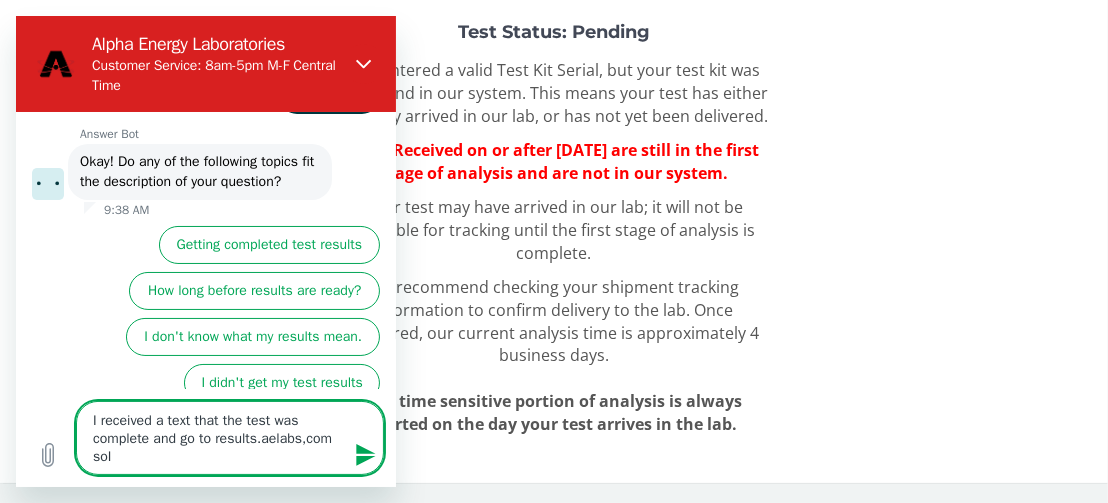 type on "x" 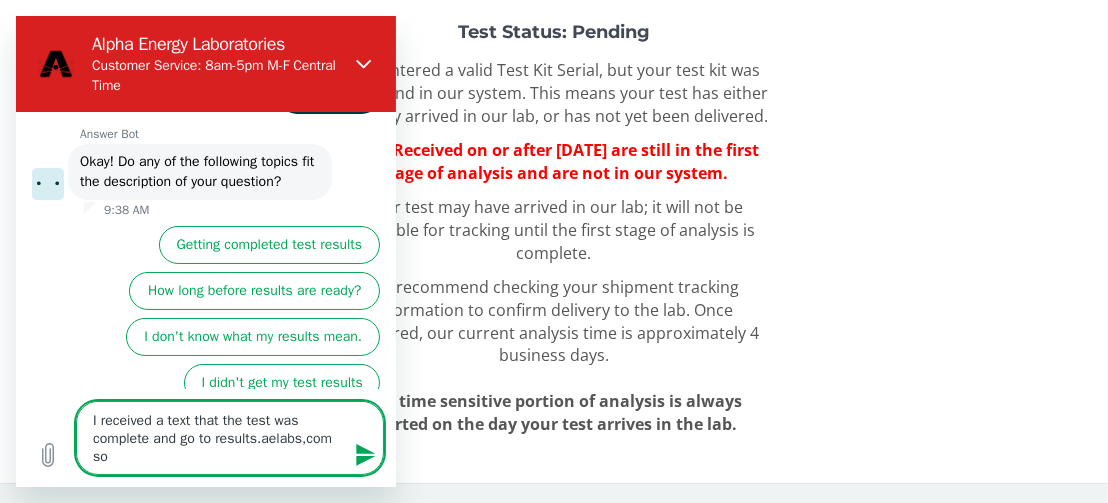 type on "I received a text that the test was complete and go to results.aelabs,com so" 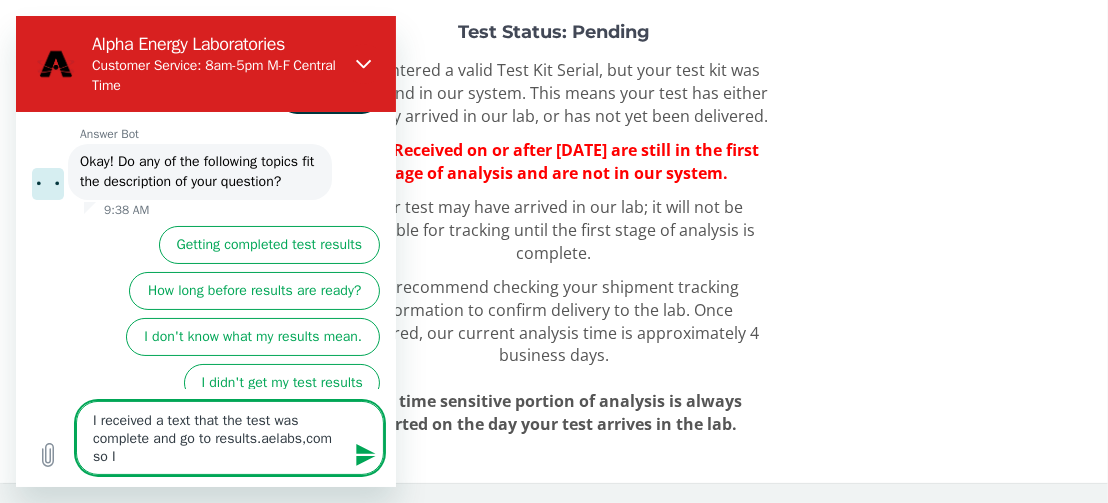 type on "I received a text that the test was complete and go to results.aelabs,com so I" 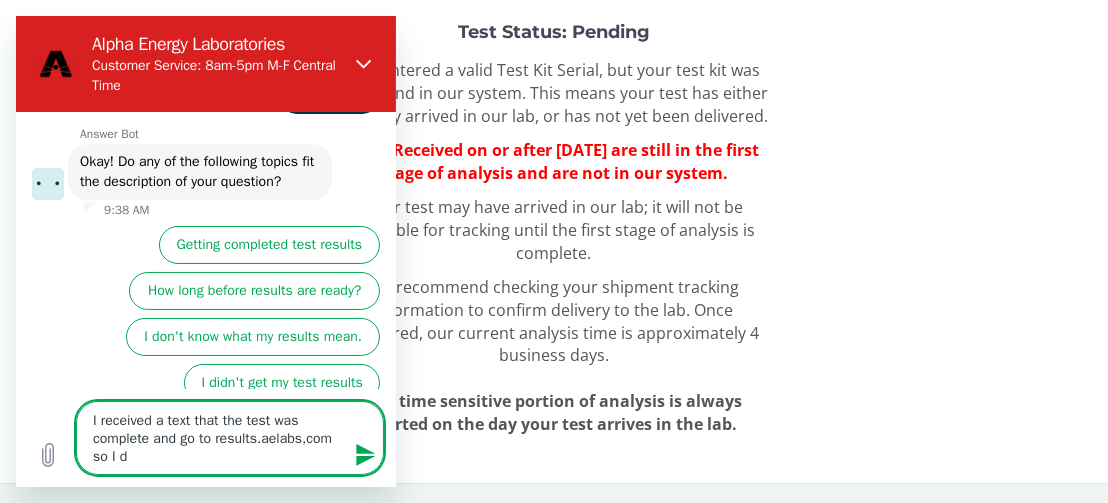 type on "I received a text that the test was complete and go to results.aelabs,com so I dd" 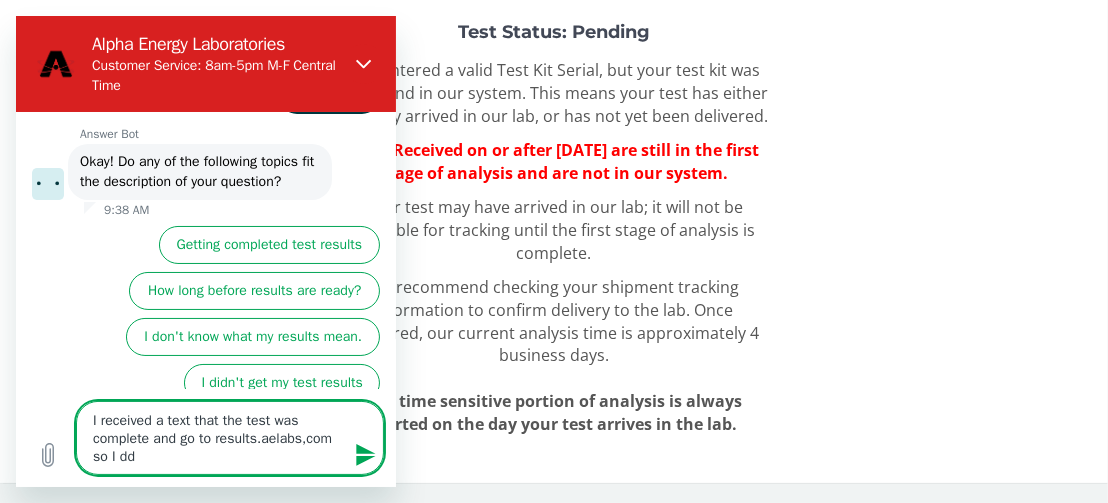 type on "I received a text that the test was complete and go to results.aelabs,com so I d" 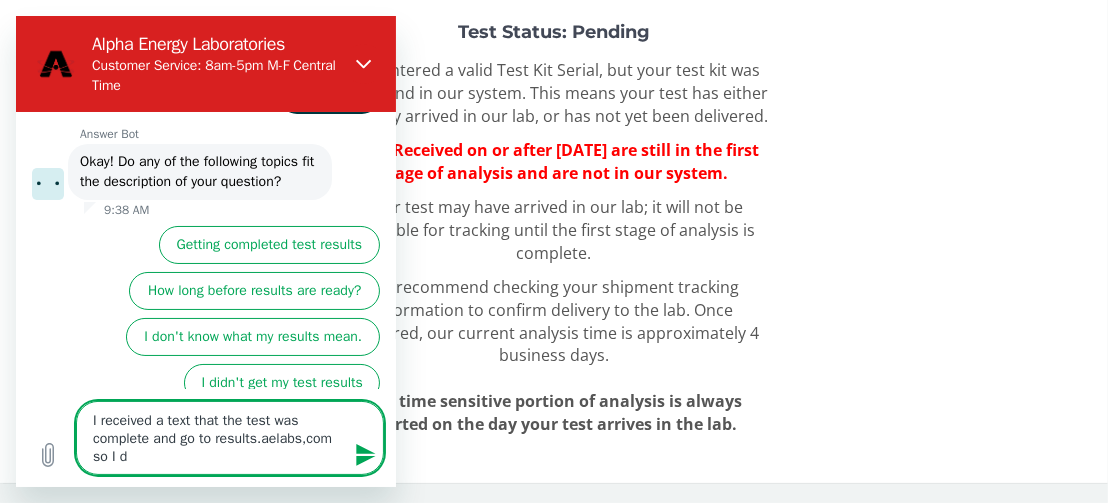 type on "I received a text that the test was complete and go to results.aelabs,com so I dd" 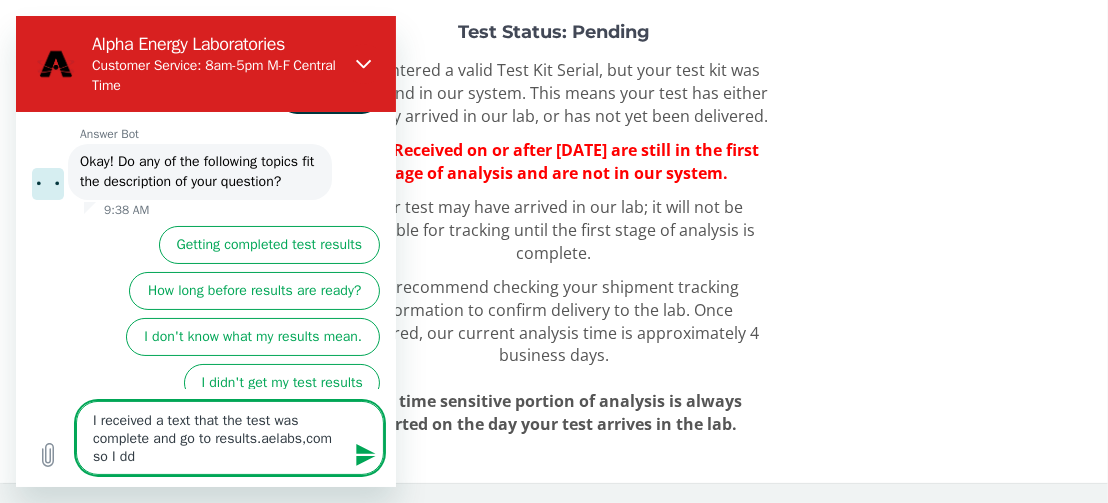type on "I received a text that the test was complete and go to results.aelabs,com so I d" 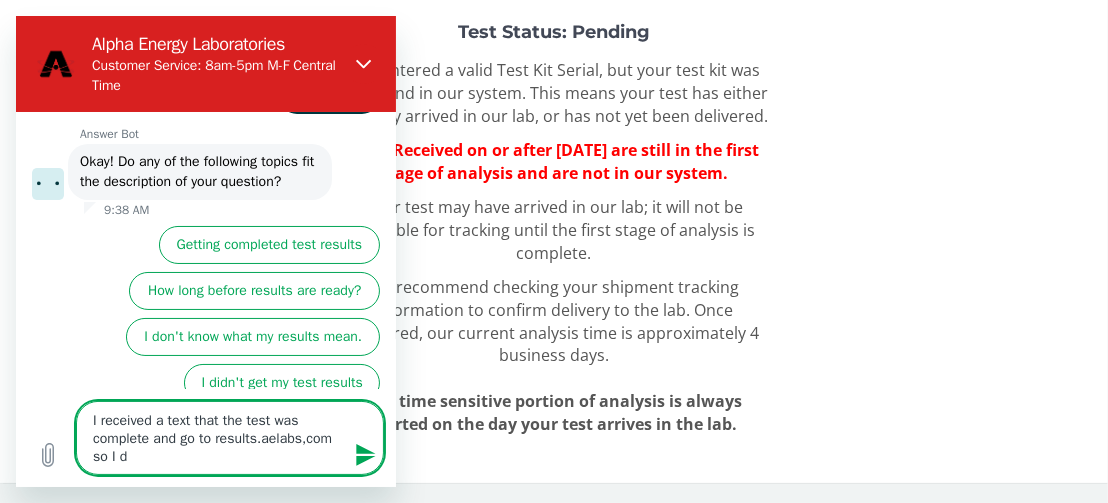 type on "I received a text that the test was complete and go to results.aelabs,com so I di" 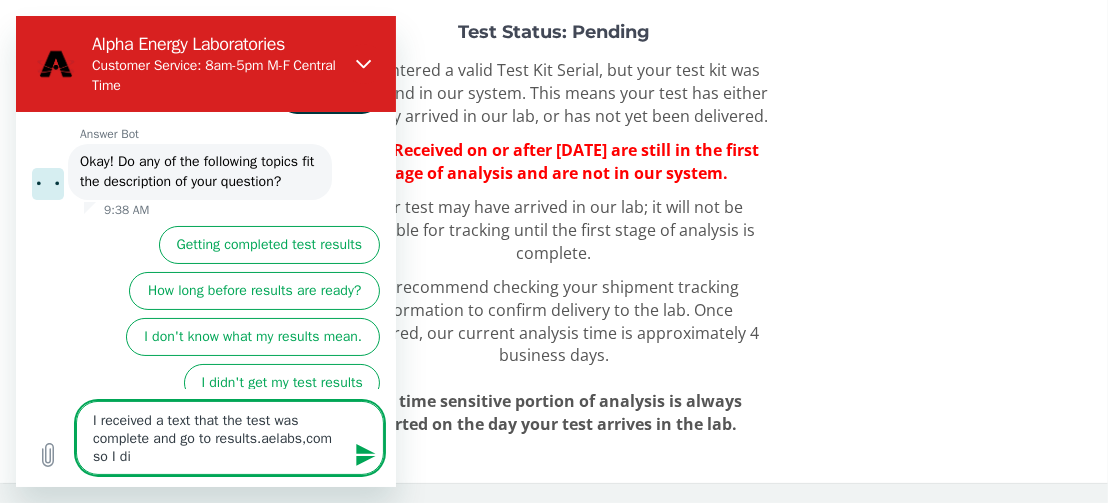 type on "I received a text that the test was complete and go to results.aelabs,com so I did" 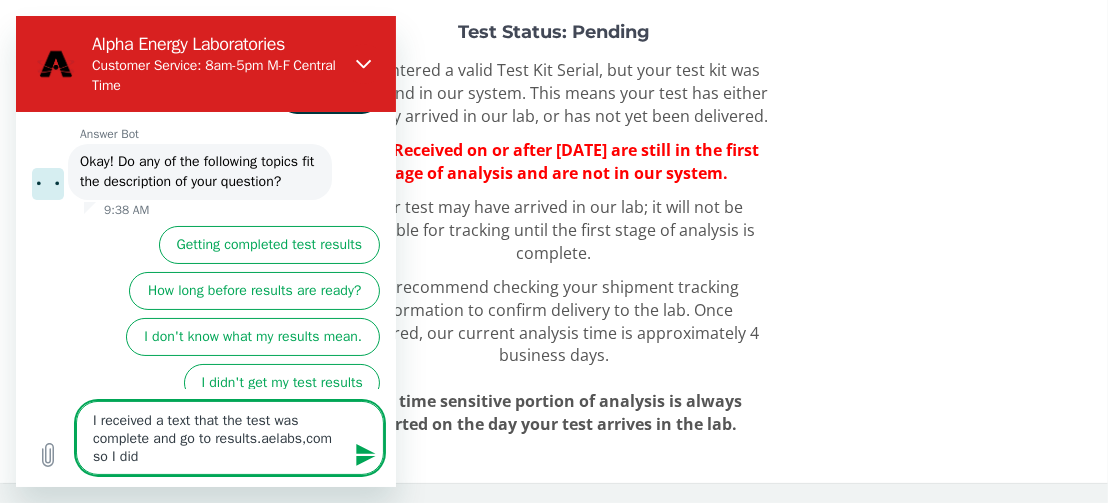 type on "I received a text that the test was complete and go to results.aelabs,com so I did" 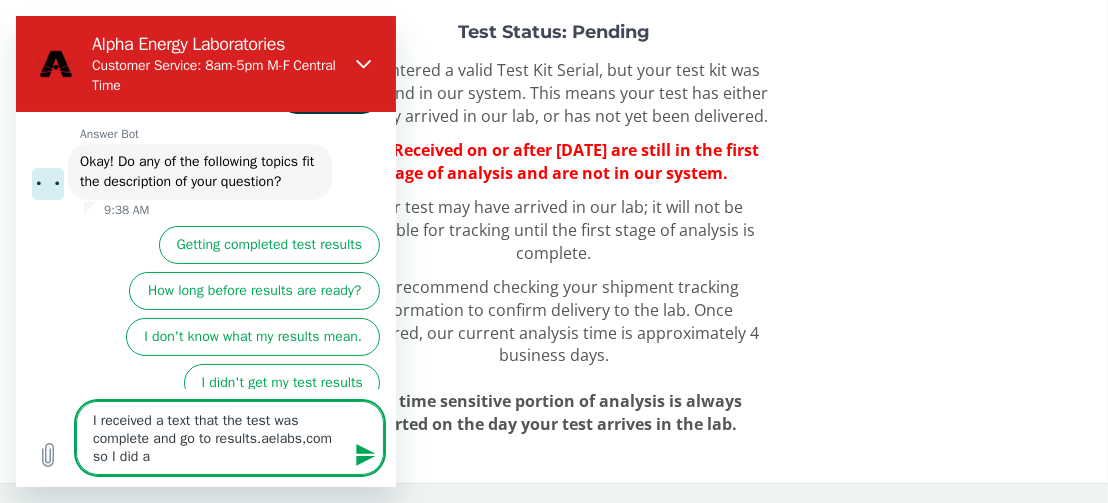 type on "I received a text that the test was complete and go to results.aelabs,com so I did an" 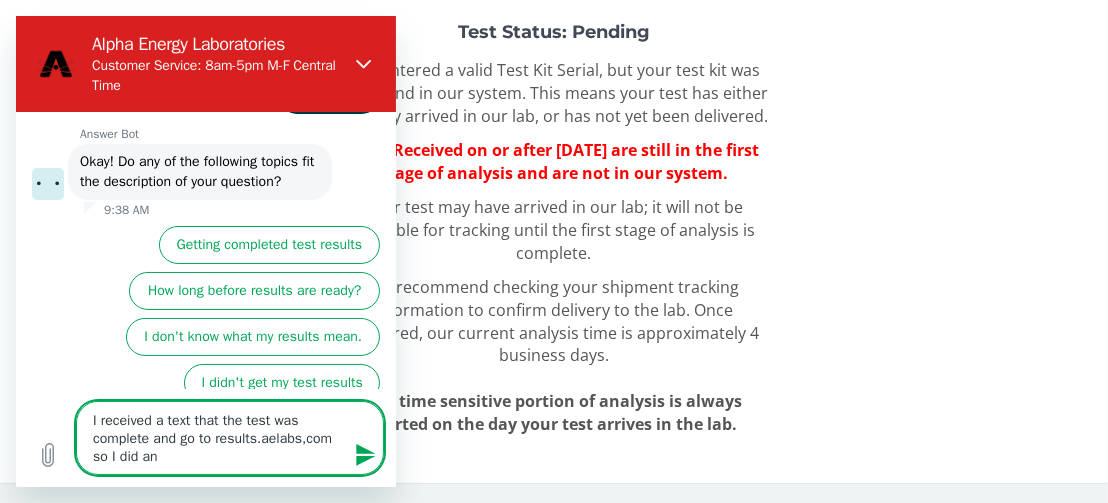 type on "I received a text that the test was complete and go to results.aelabs,com so I did and" 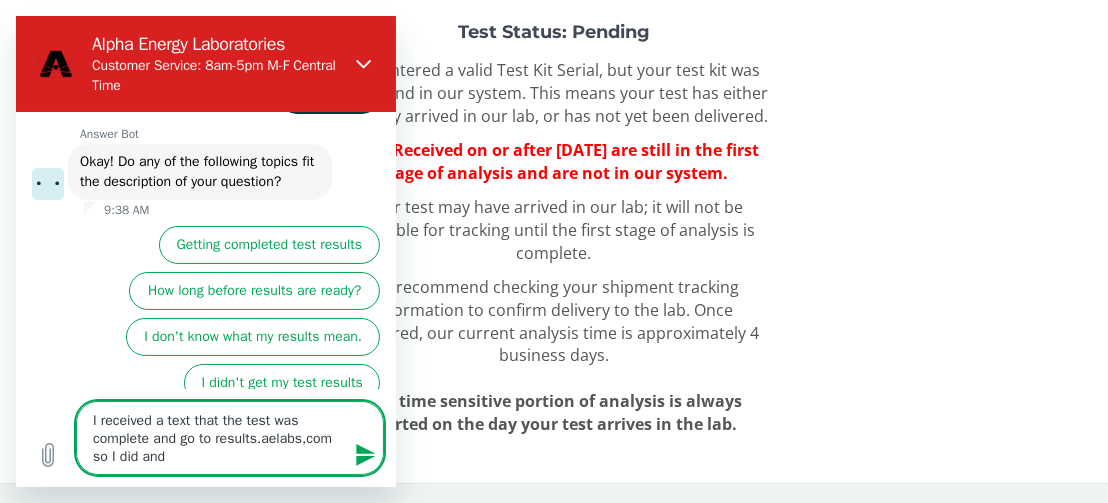 type on "I received a text that the test was complete and go to results.aelabs,com so I did and" 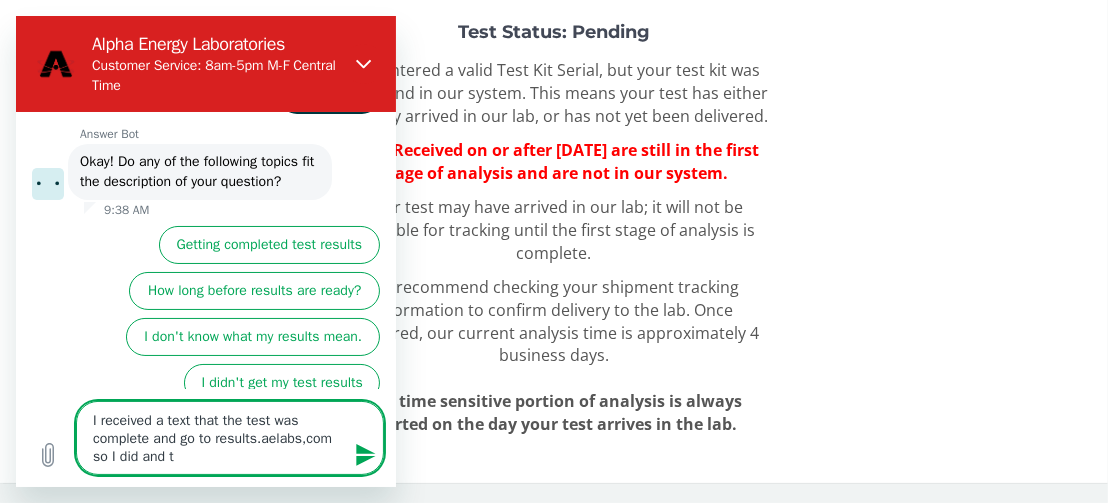 type on "x" 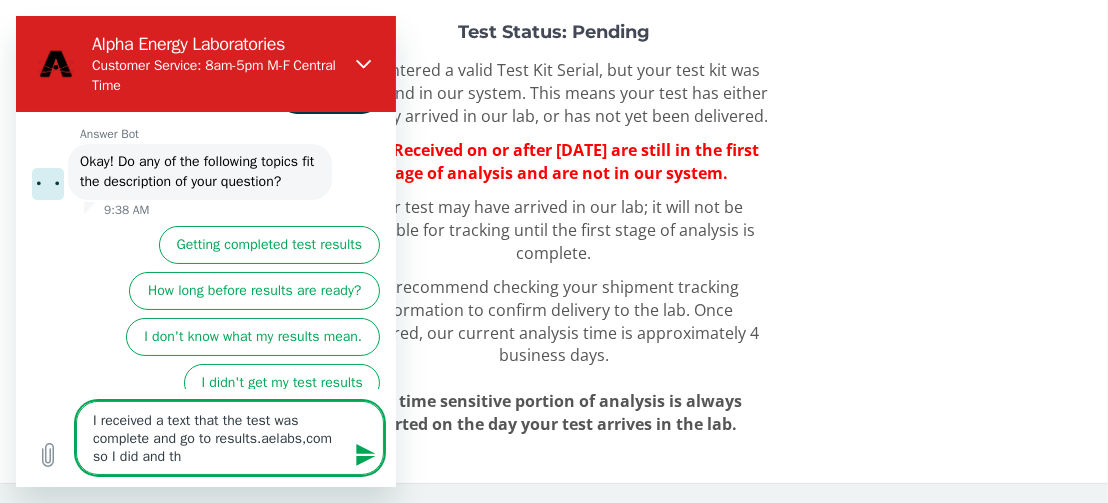 type on "x" 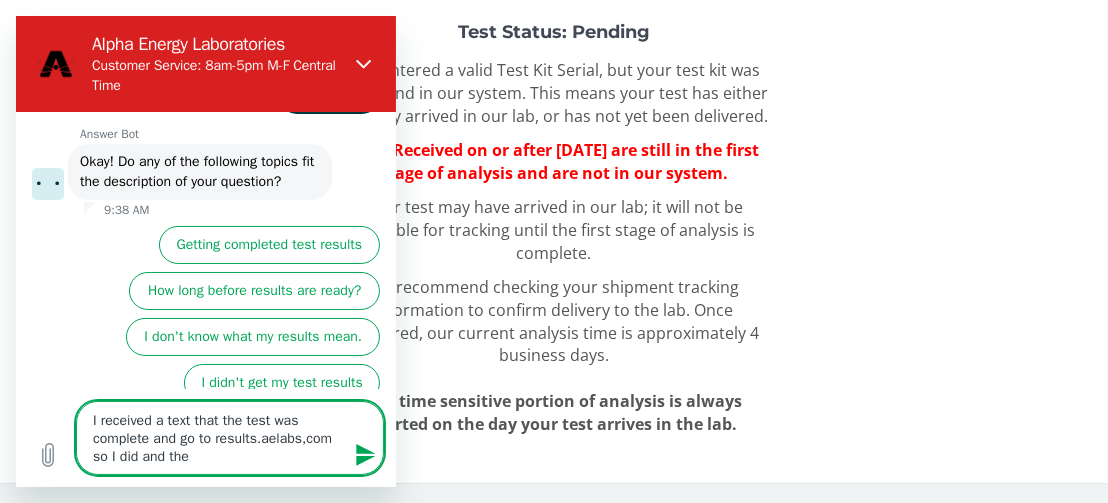type on "I received a text that the test was complete and go to results.aelabs,com so I did and they" 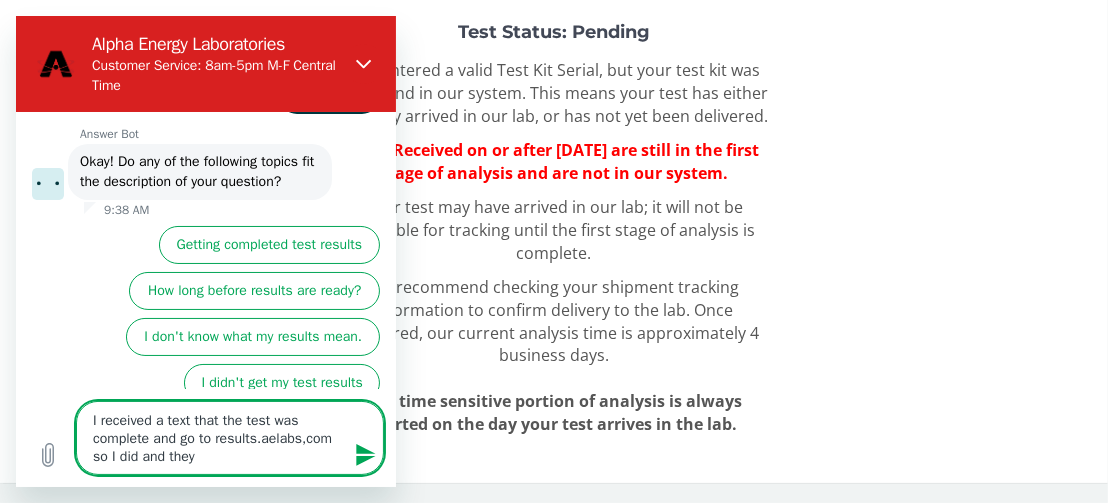 type on "I received a text that the test was complete and go to results.aelabs,com so I did and they" 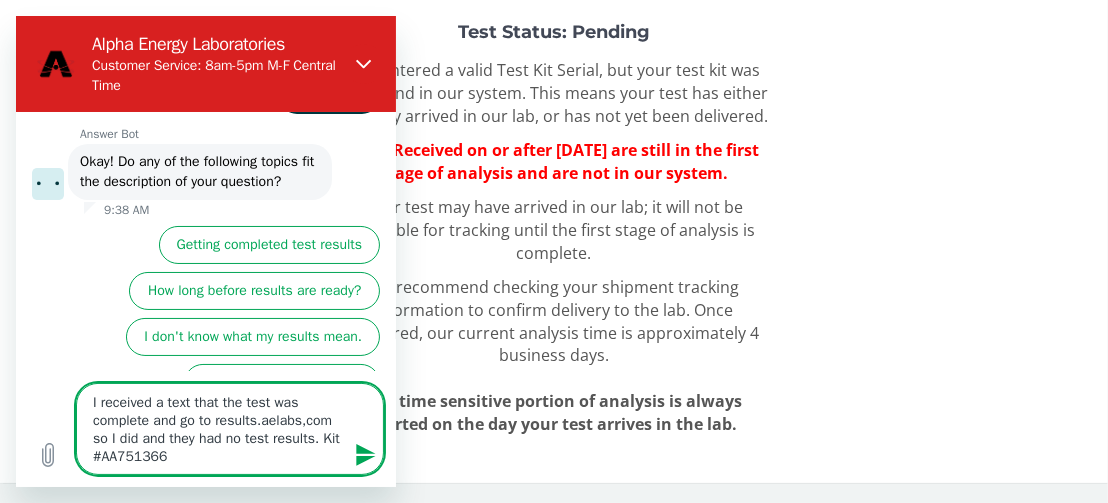 click 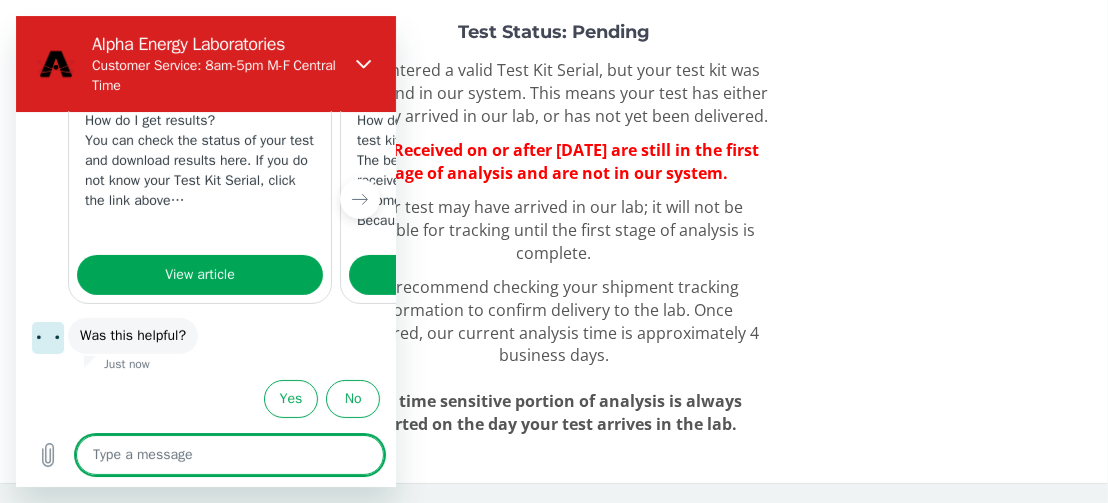 scroll, scrollTop: 567, scrollLeft: 0, axis: vertical 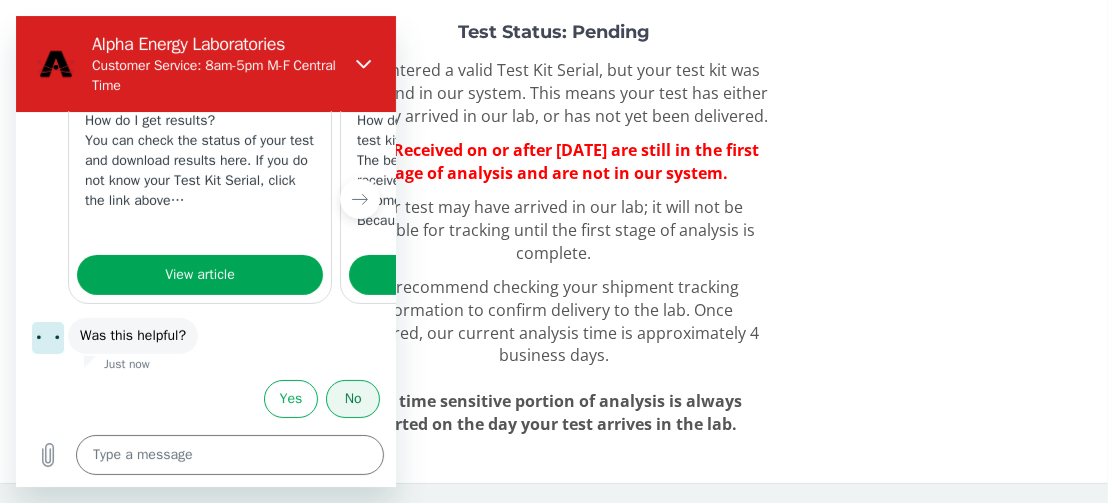 click on "No" at bounding box center [353, 399] 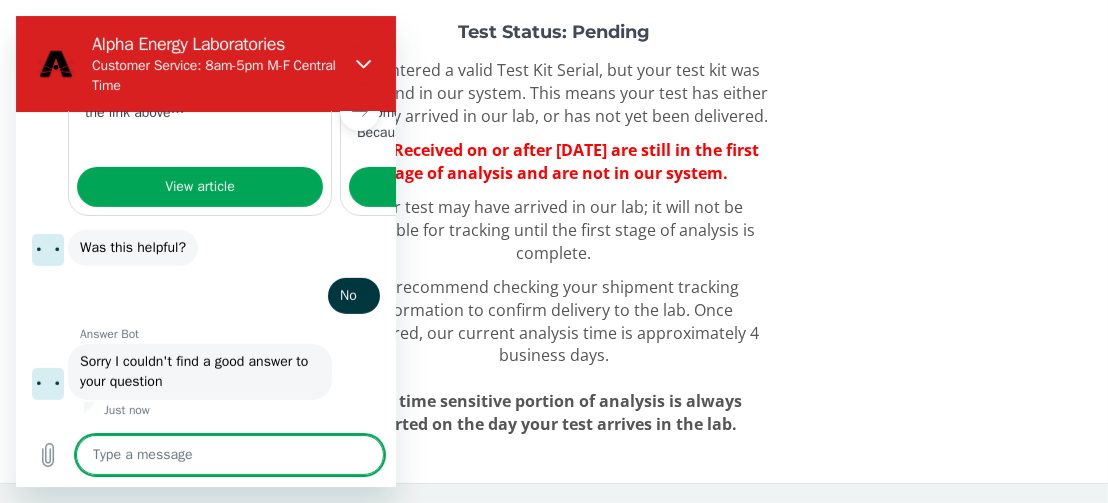scroll, scrollTop: 656, scrollLeft: 0, axis: vertical 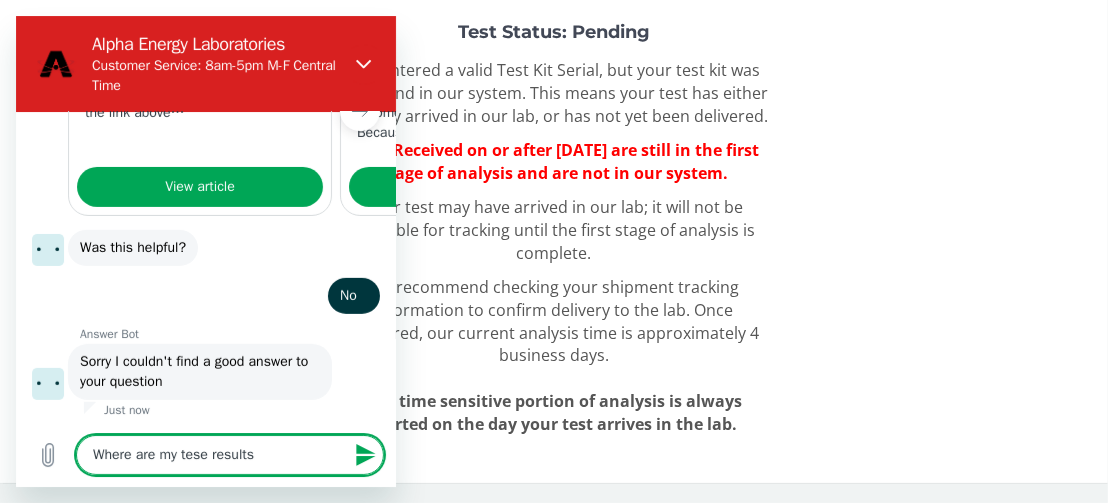 click on "Where are my tese results" at bounding box center (230, 455) 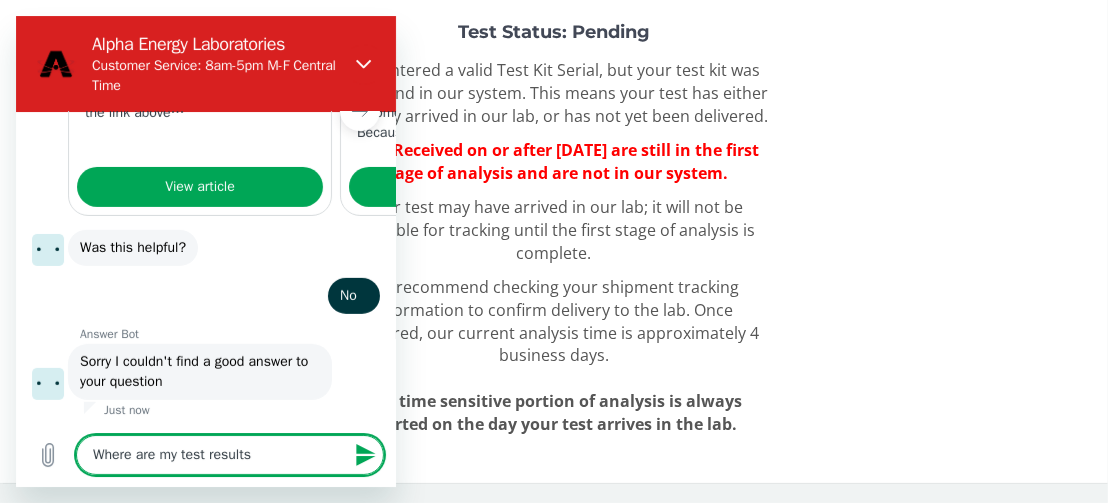 click on "Where are my test results" at bounding box center [230, 455] 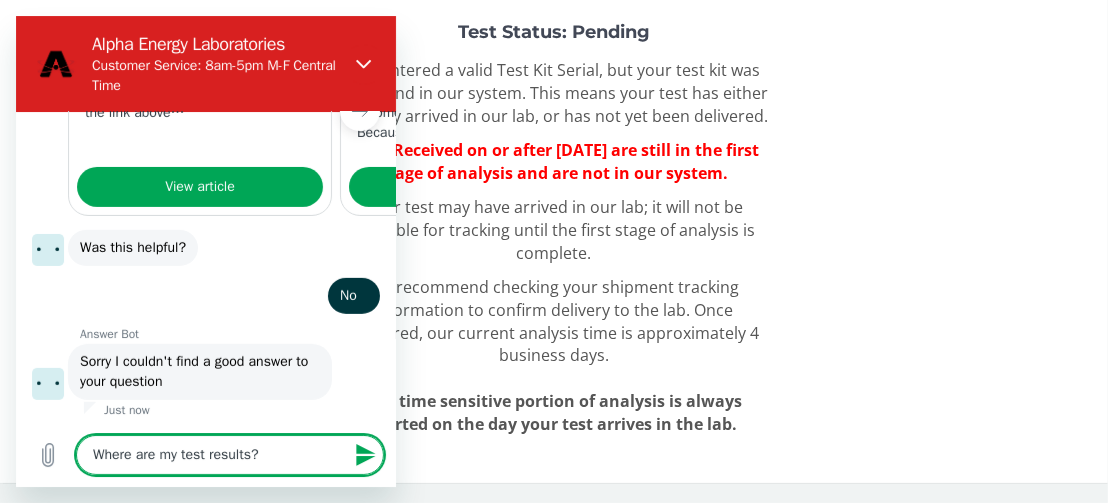 click 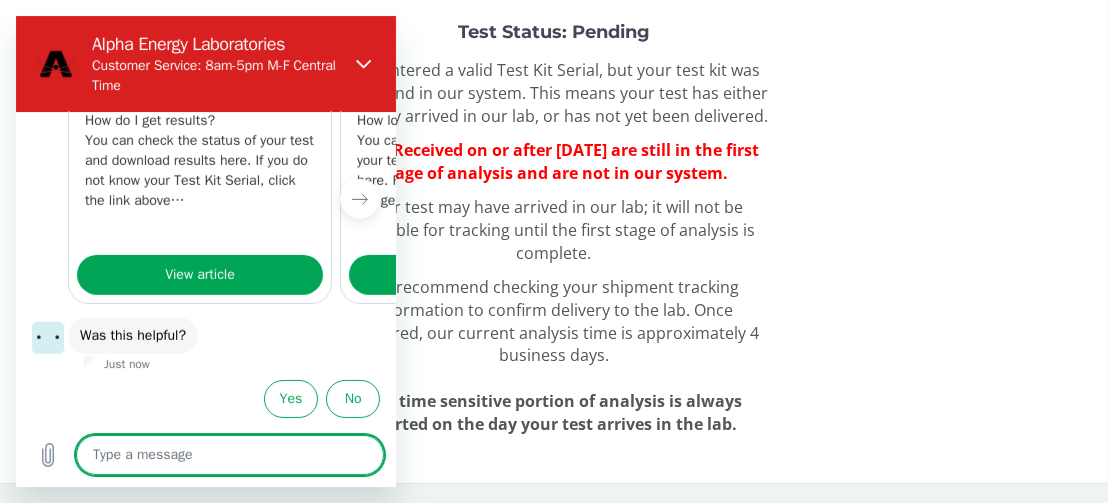 scroll, scrollTop: 1126, scrollLeft: 0, axis: vertical 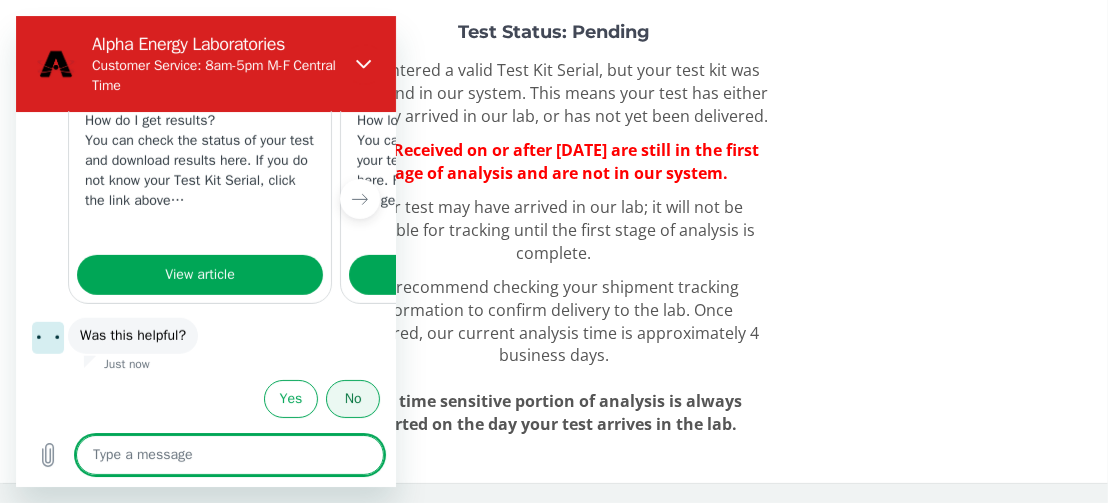 click on "No" at bounding box center (353, 399) 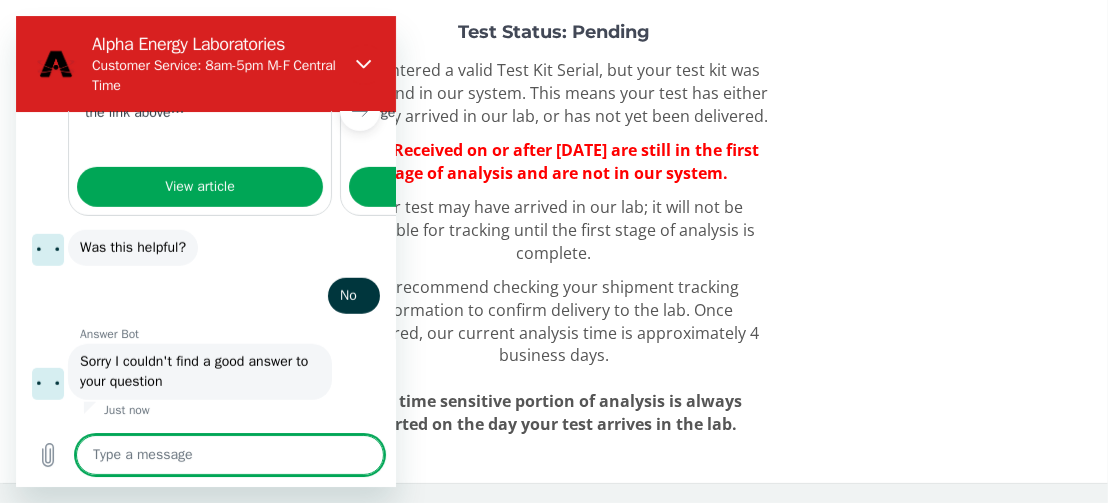 scroll, scrollTop: 1215, scrollLeft: 0, axis: vertical 